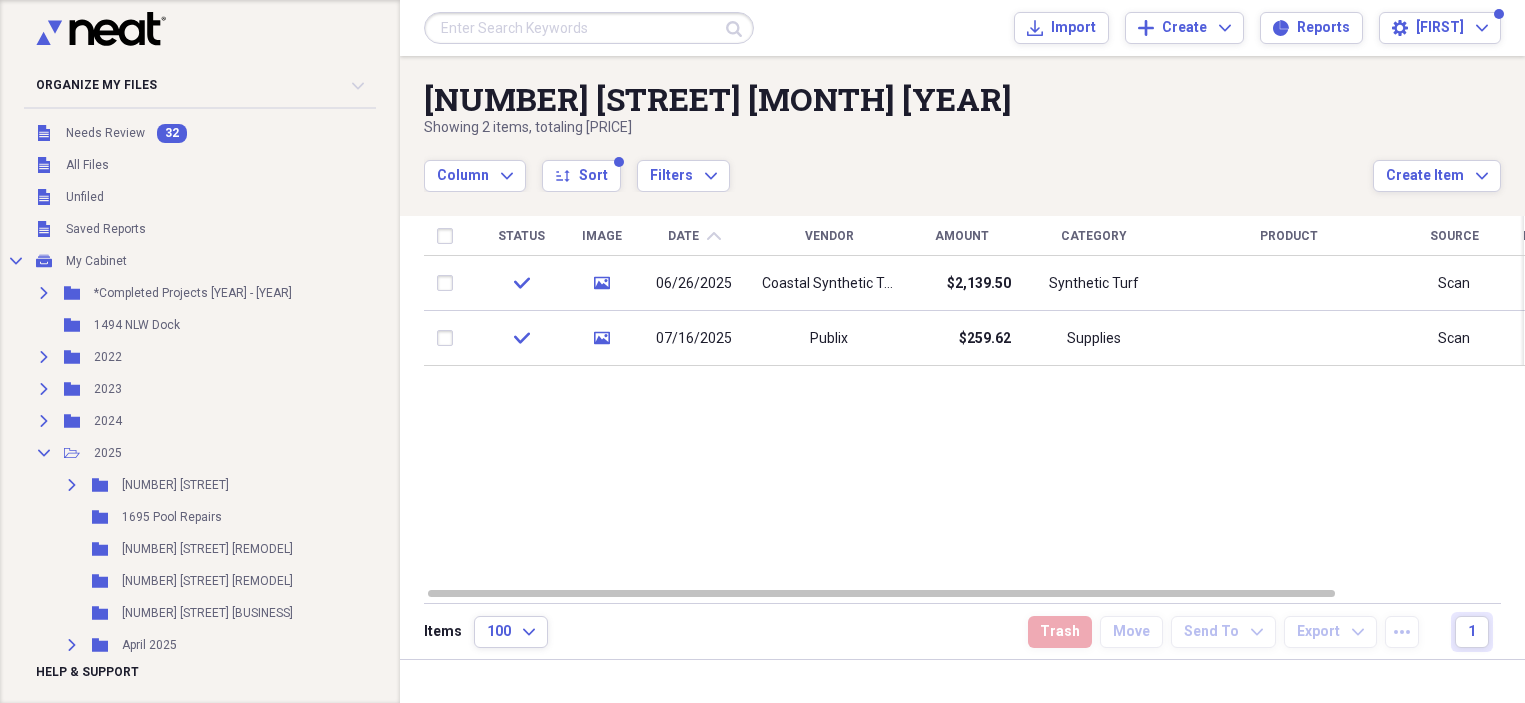 scroll, scrollTop: 0, scrollLeft: 0, axis: both 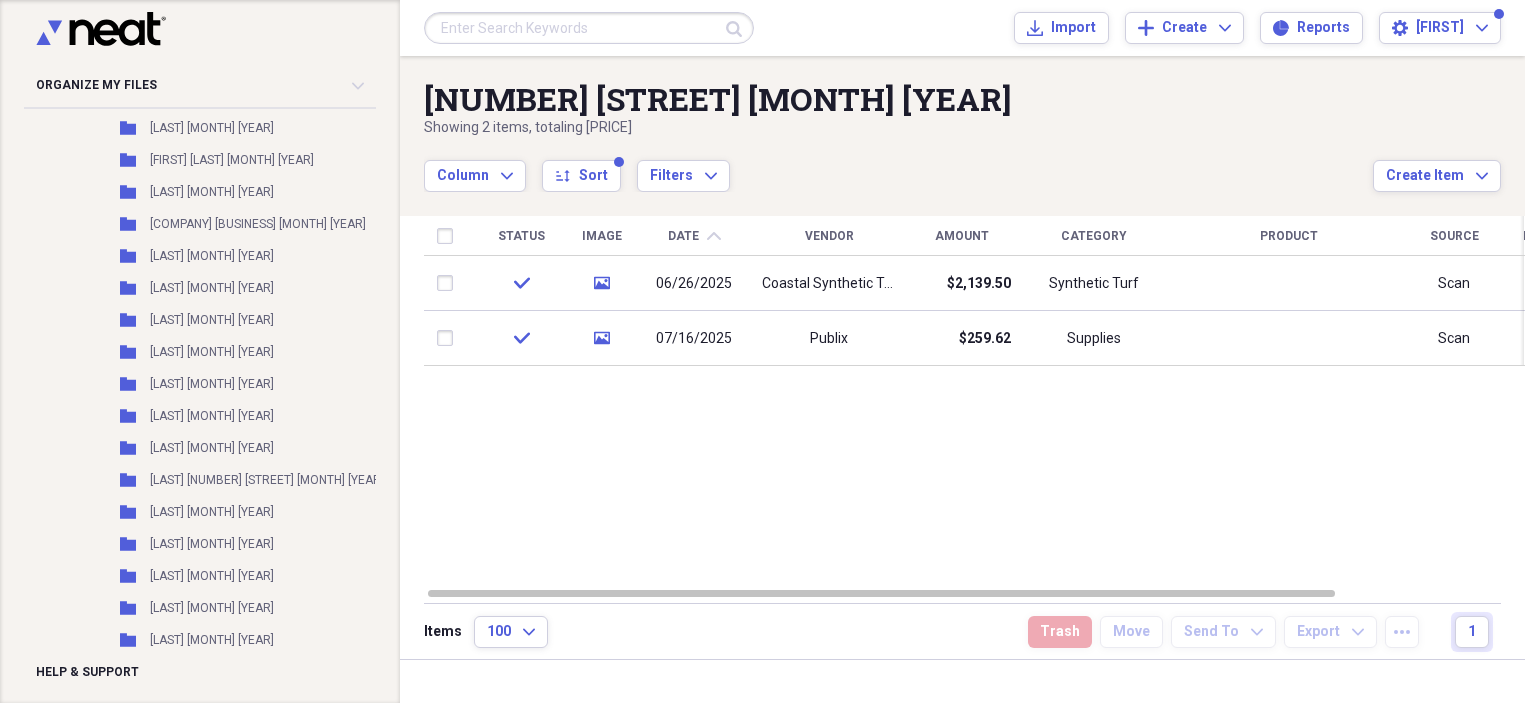 click at bounding box center (589, 28) 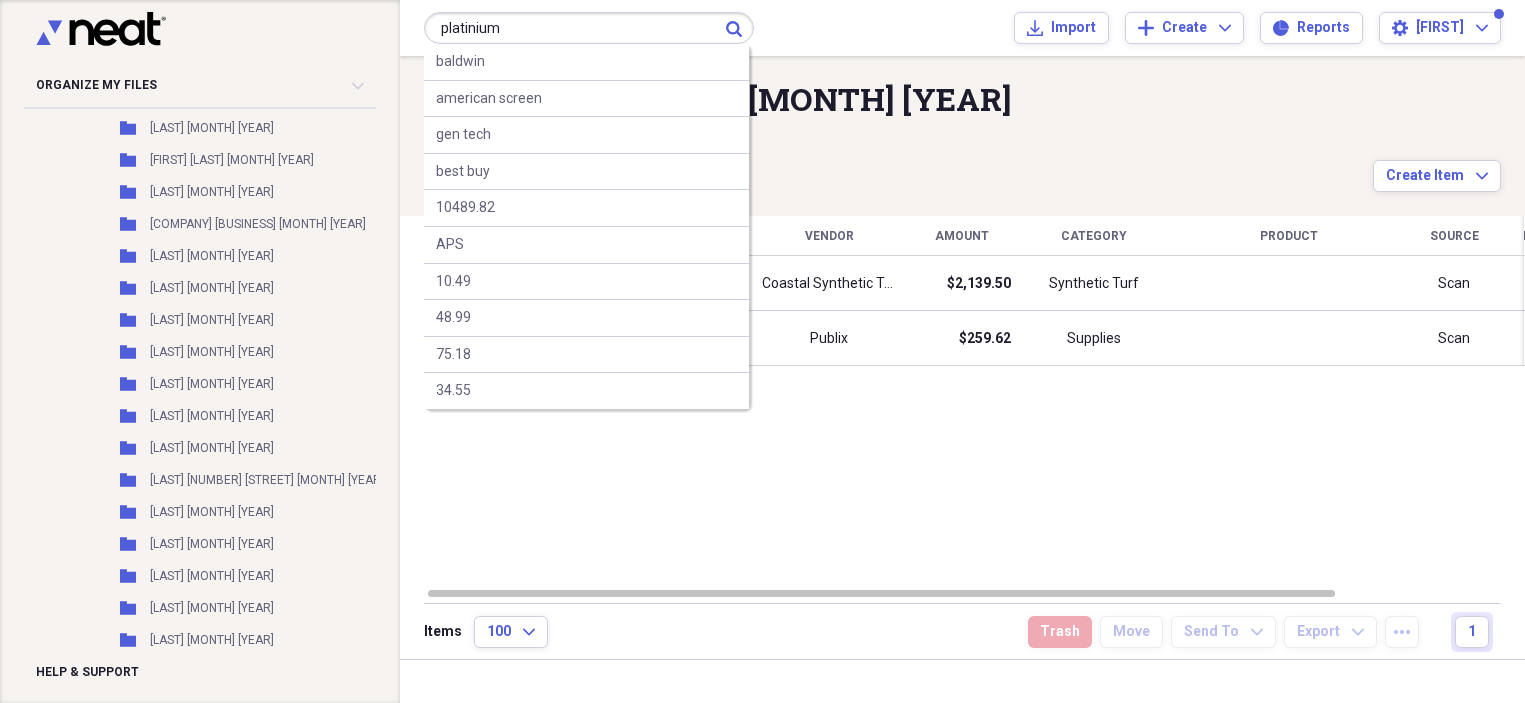 type on "platinium" 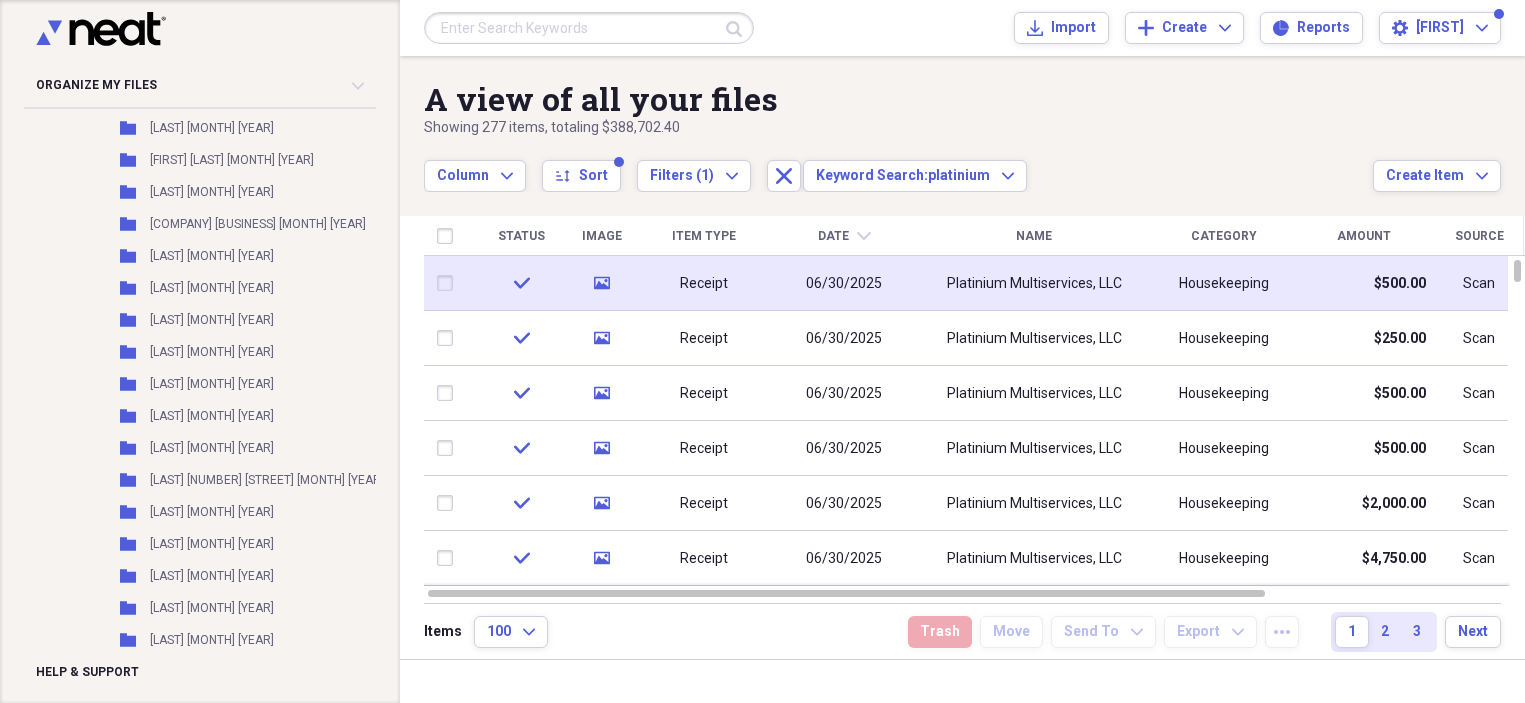 click on "Receipt" at bounding box center [704, 284] 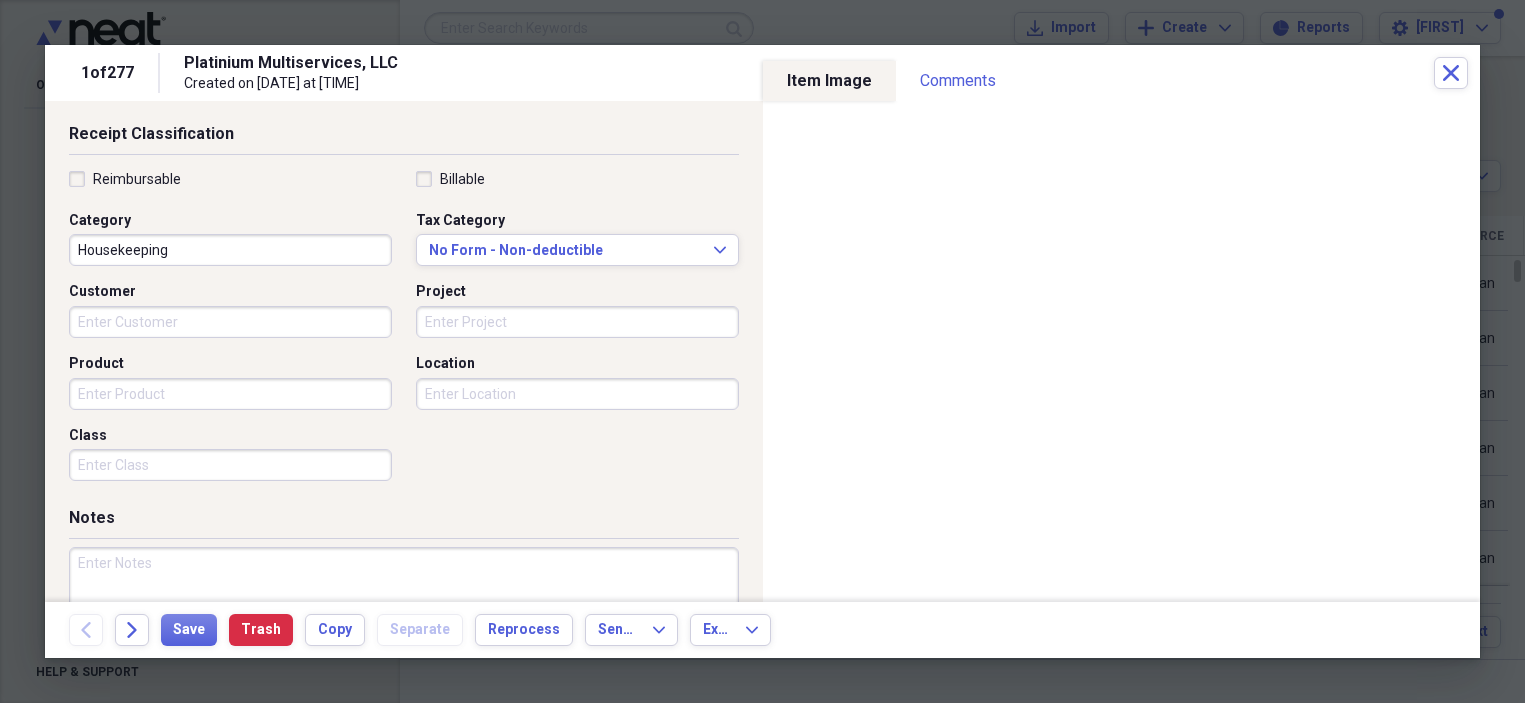 scroll, scrollTop: 520, scrollLeft: 0, axis: vertical 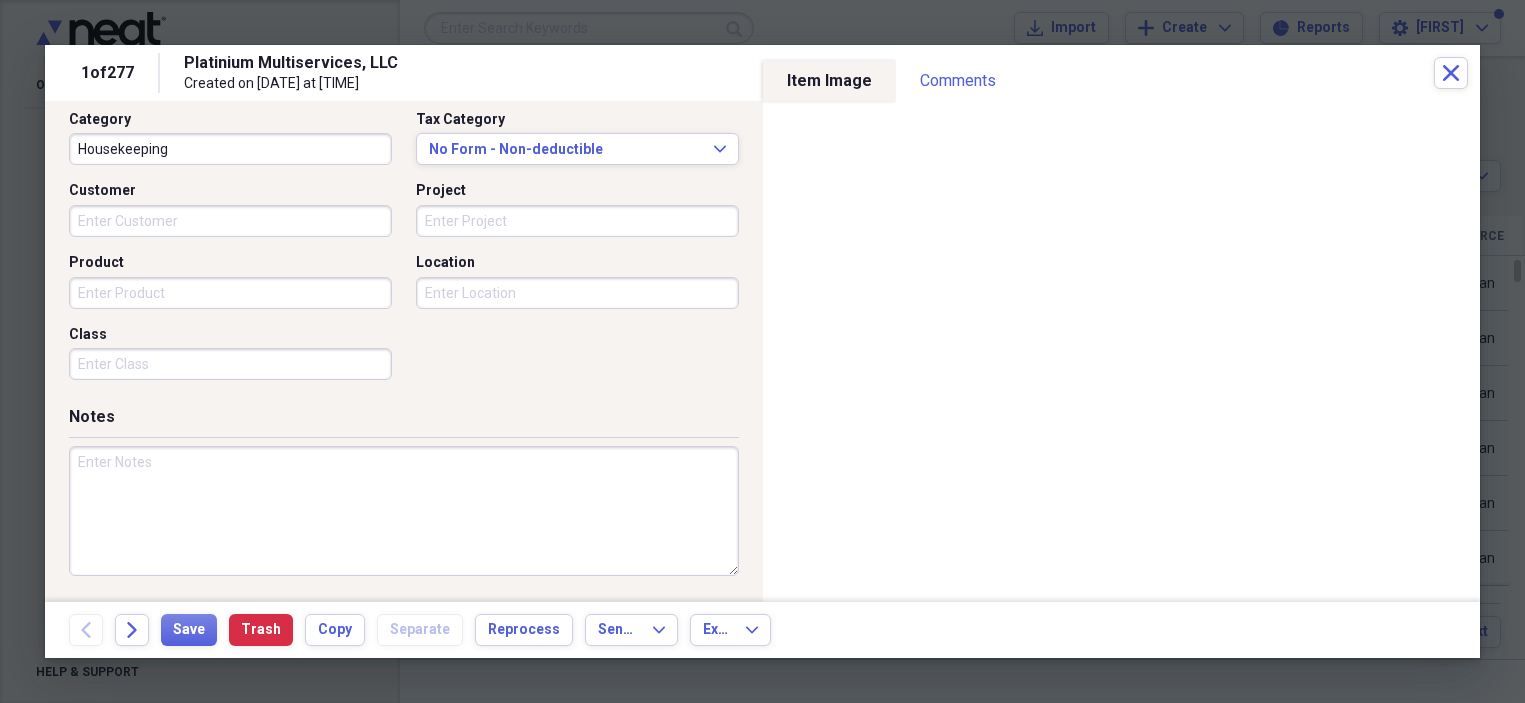 click at bounding box center (404, 511) 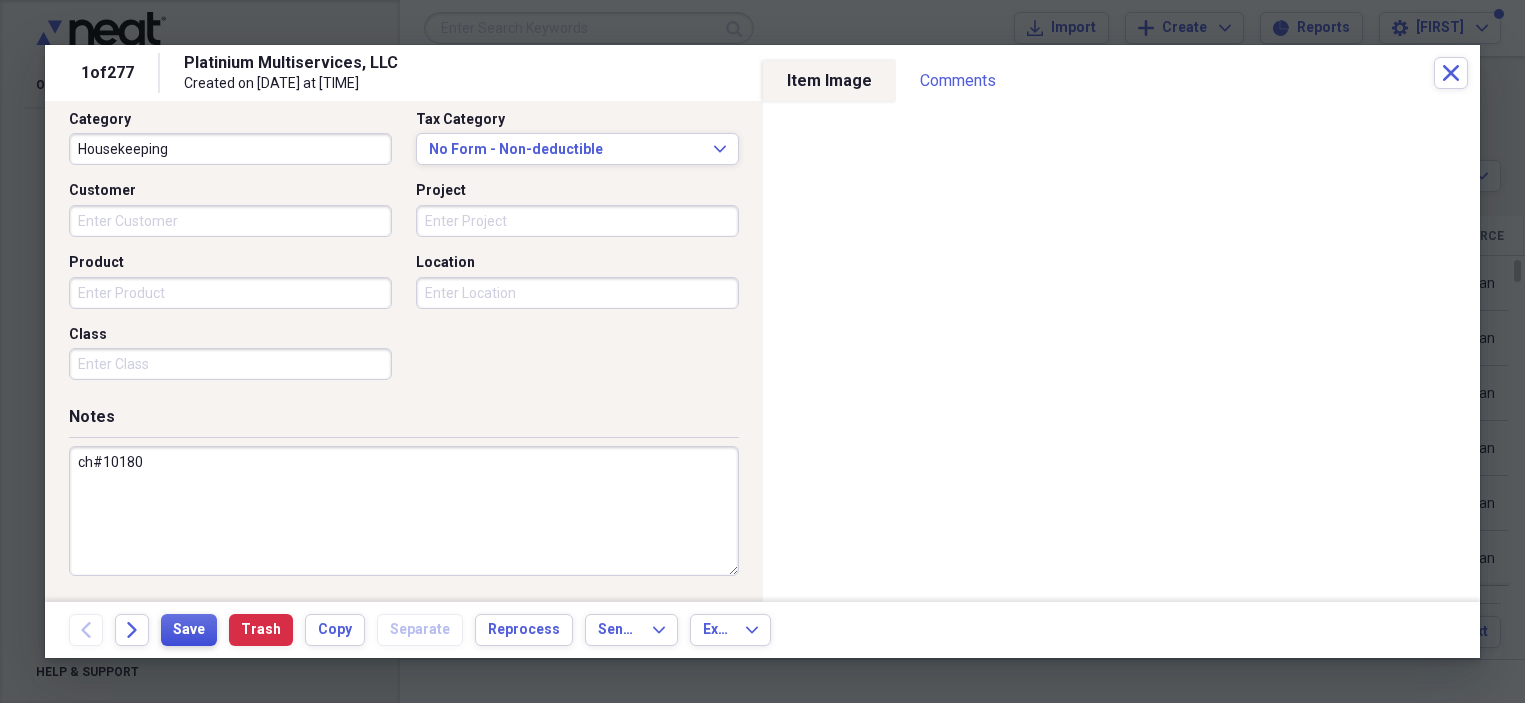 type on "ch#10180" 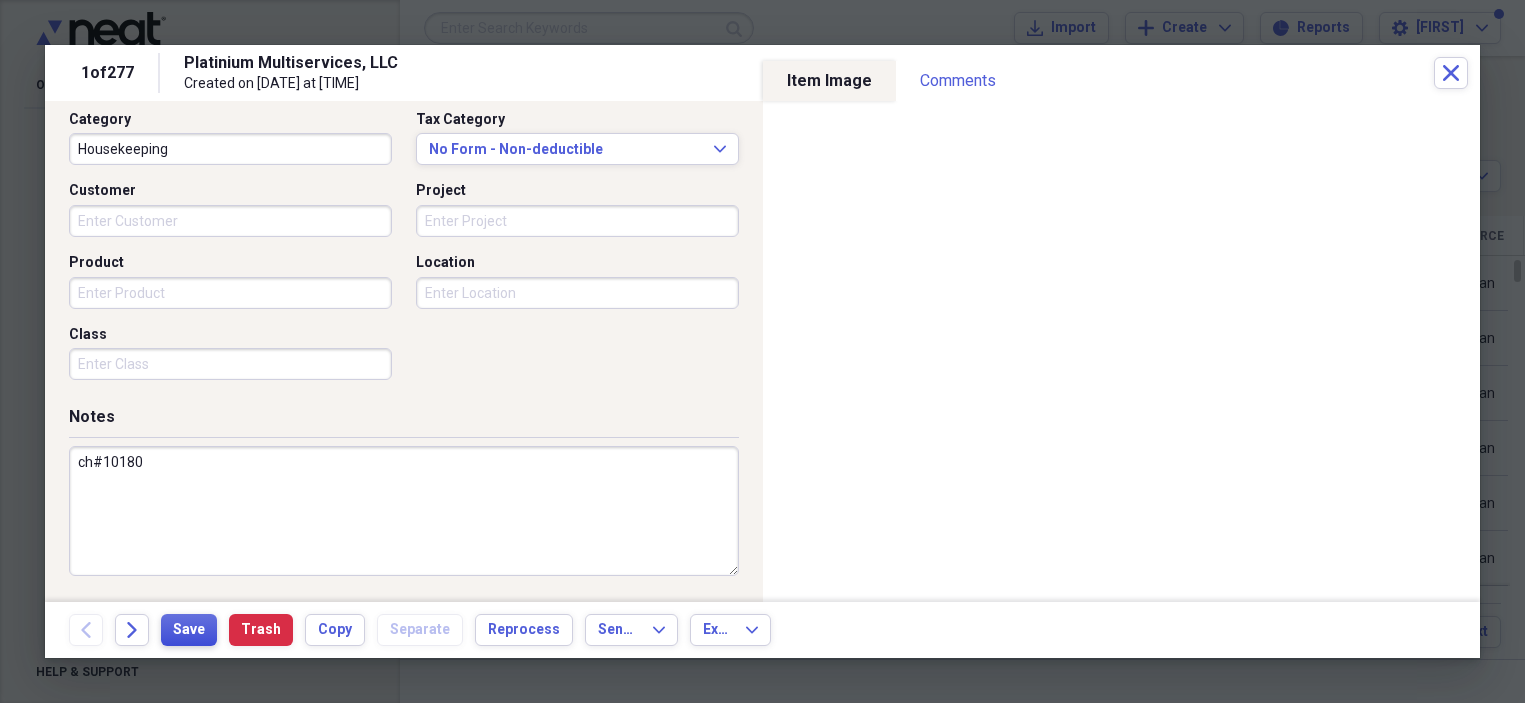 click on "Save" at bounding box center (189, 630) 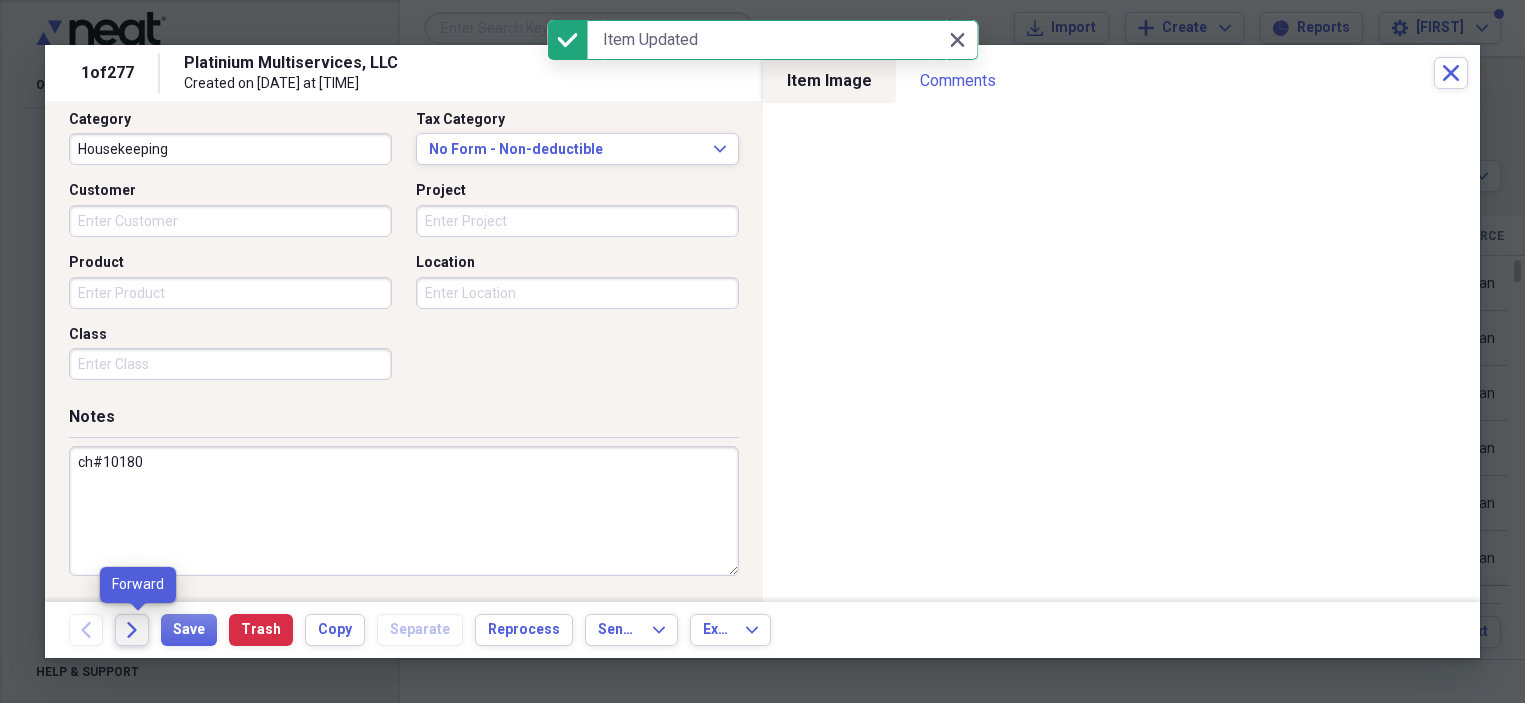 click on "Forward" at bounding box center (132, 630) 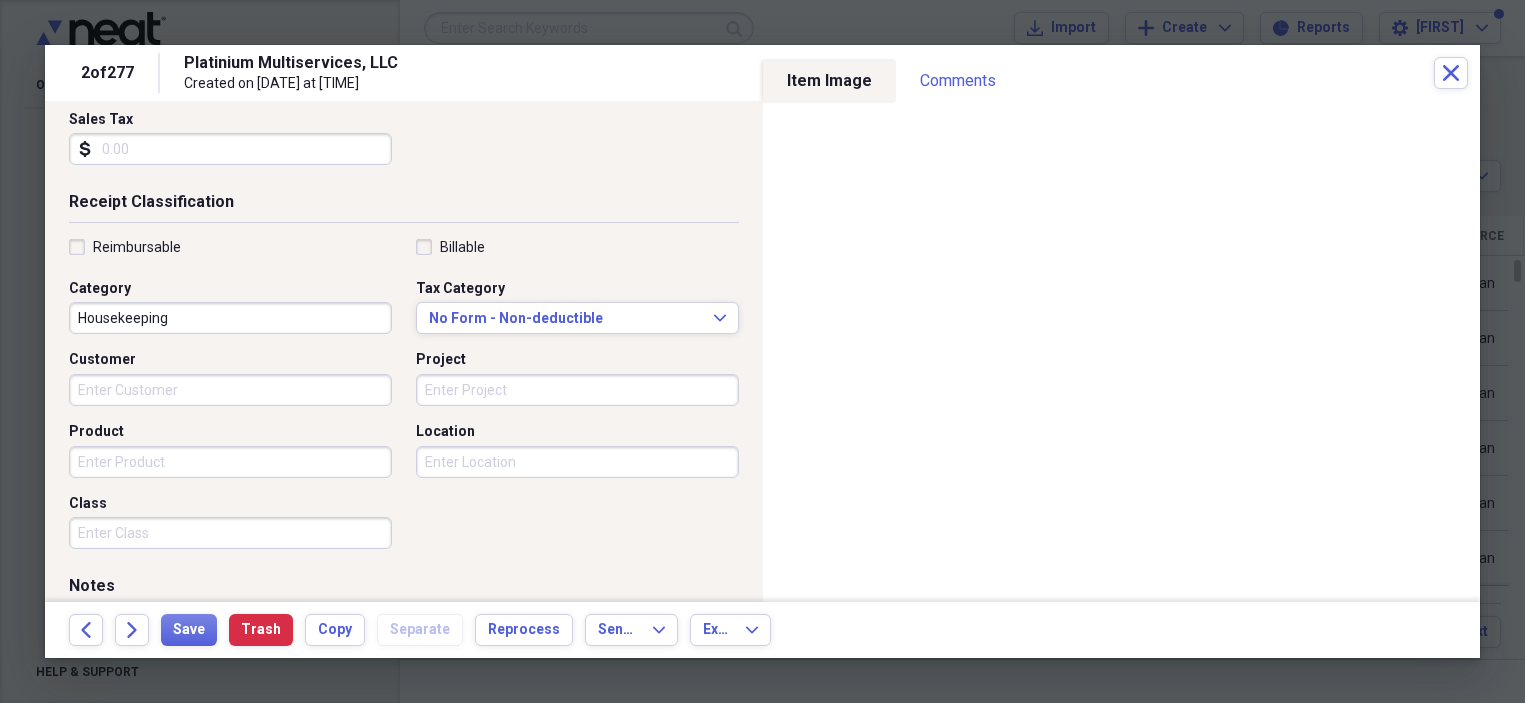 scroll, scrollTop: 520, scrollLeft: 0, axis: vertical 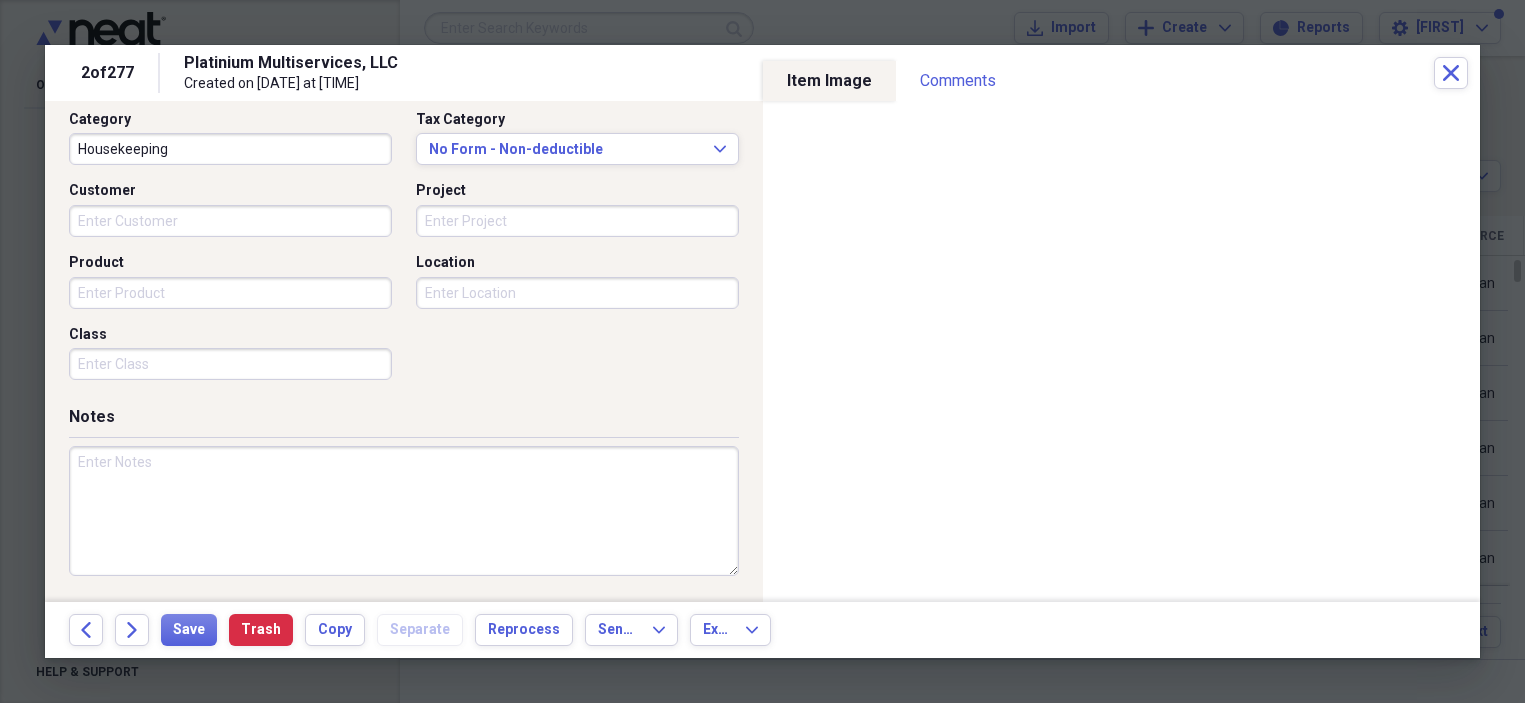 click at bounding box center [404, 511] 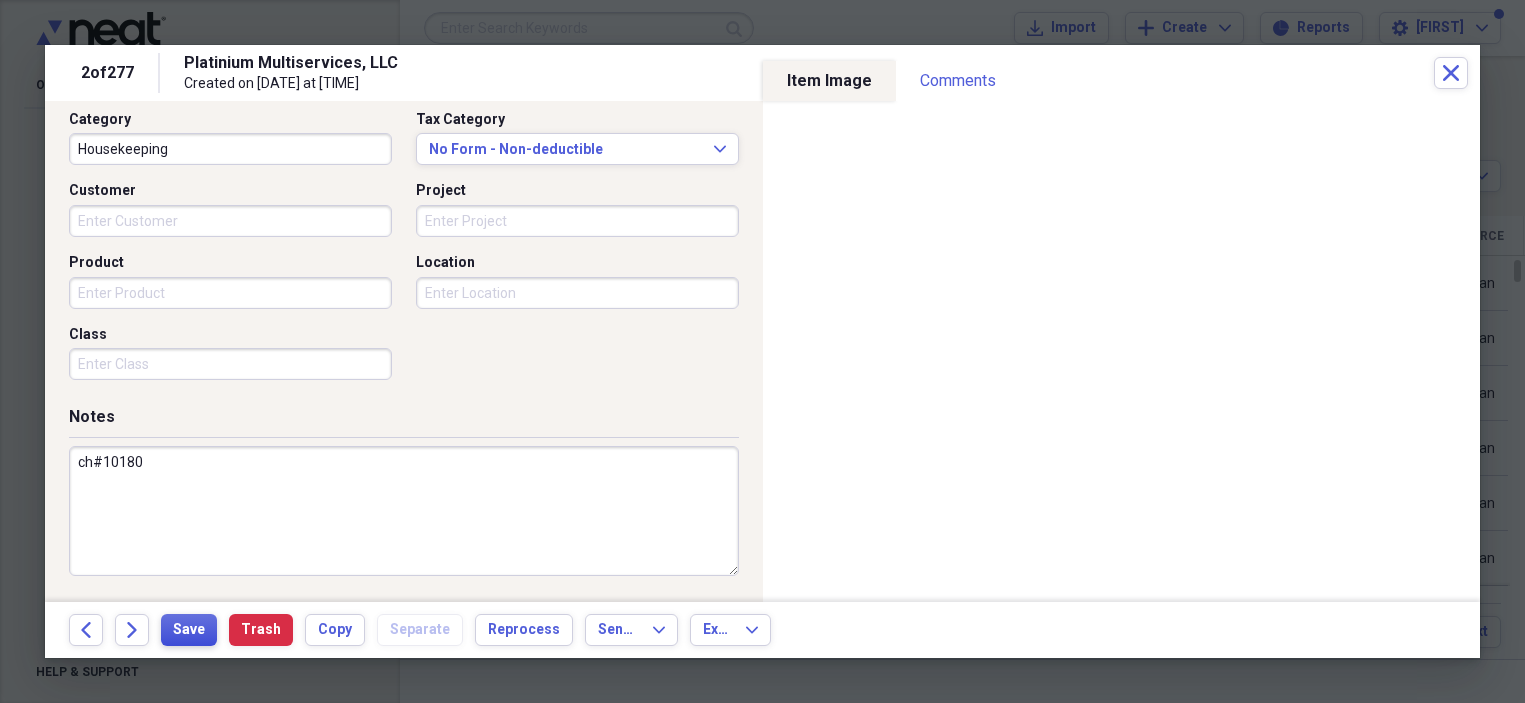 type on "ch#10180" 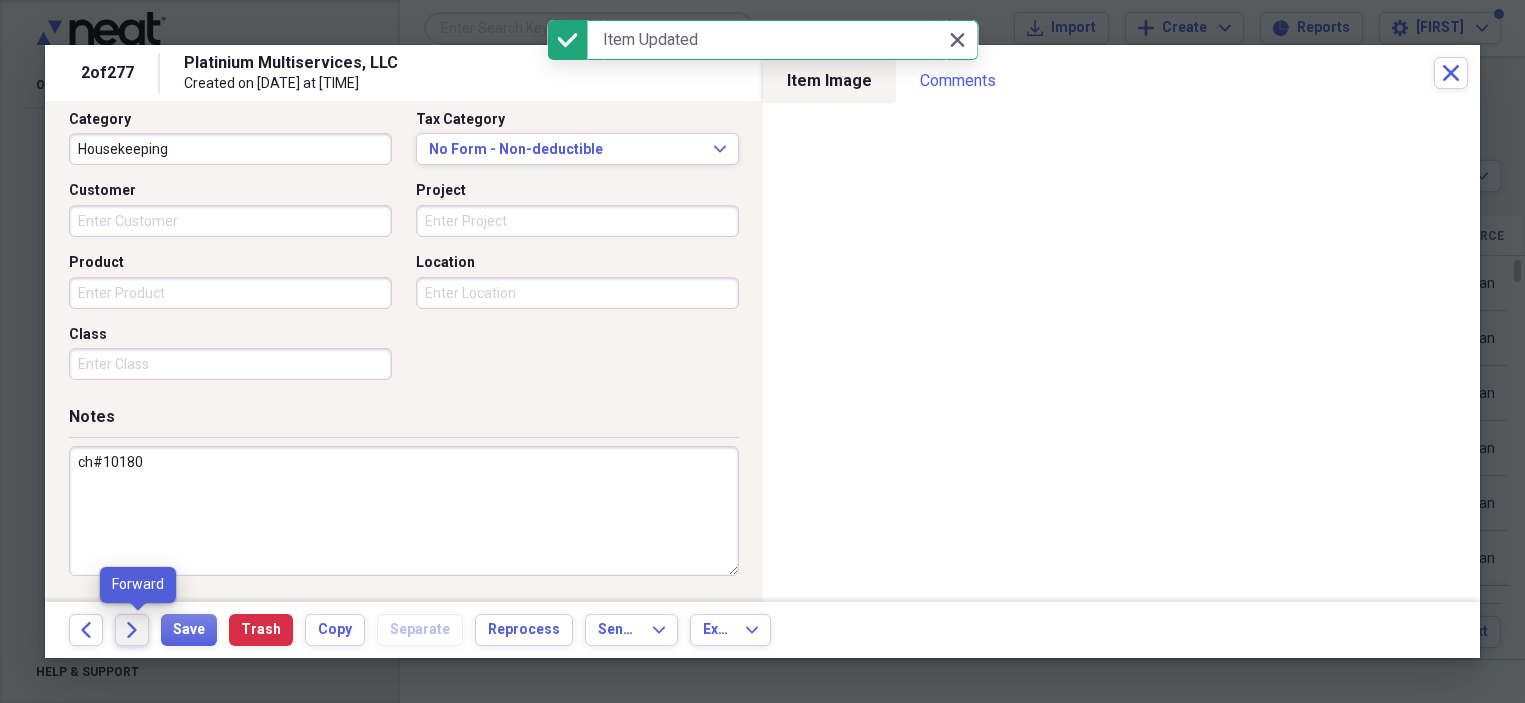 click on "Forward" at bounding box center [132, 630] 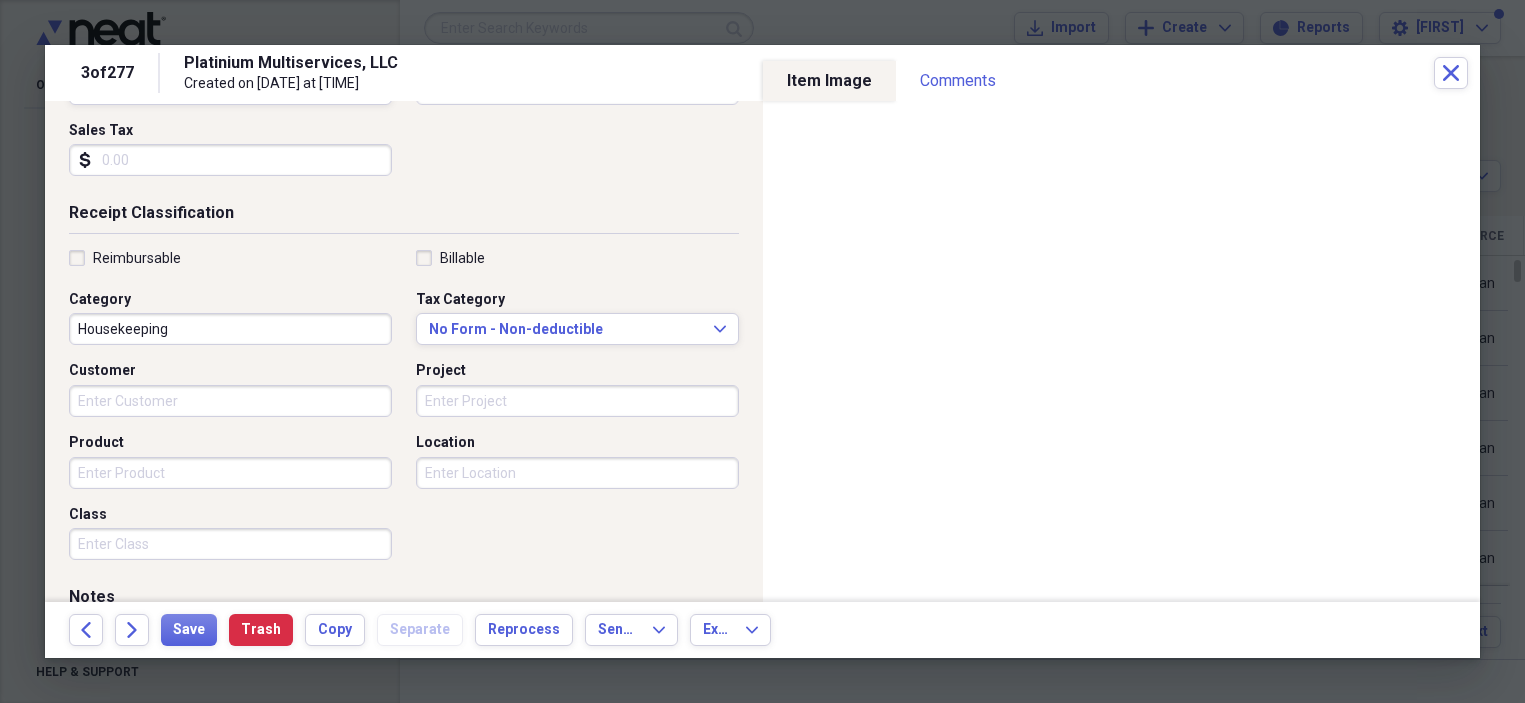 scroll, scrollTop: 520, scrollLeft: 0, axis: vertical 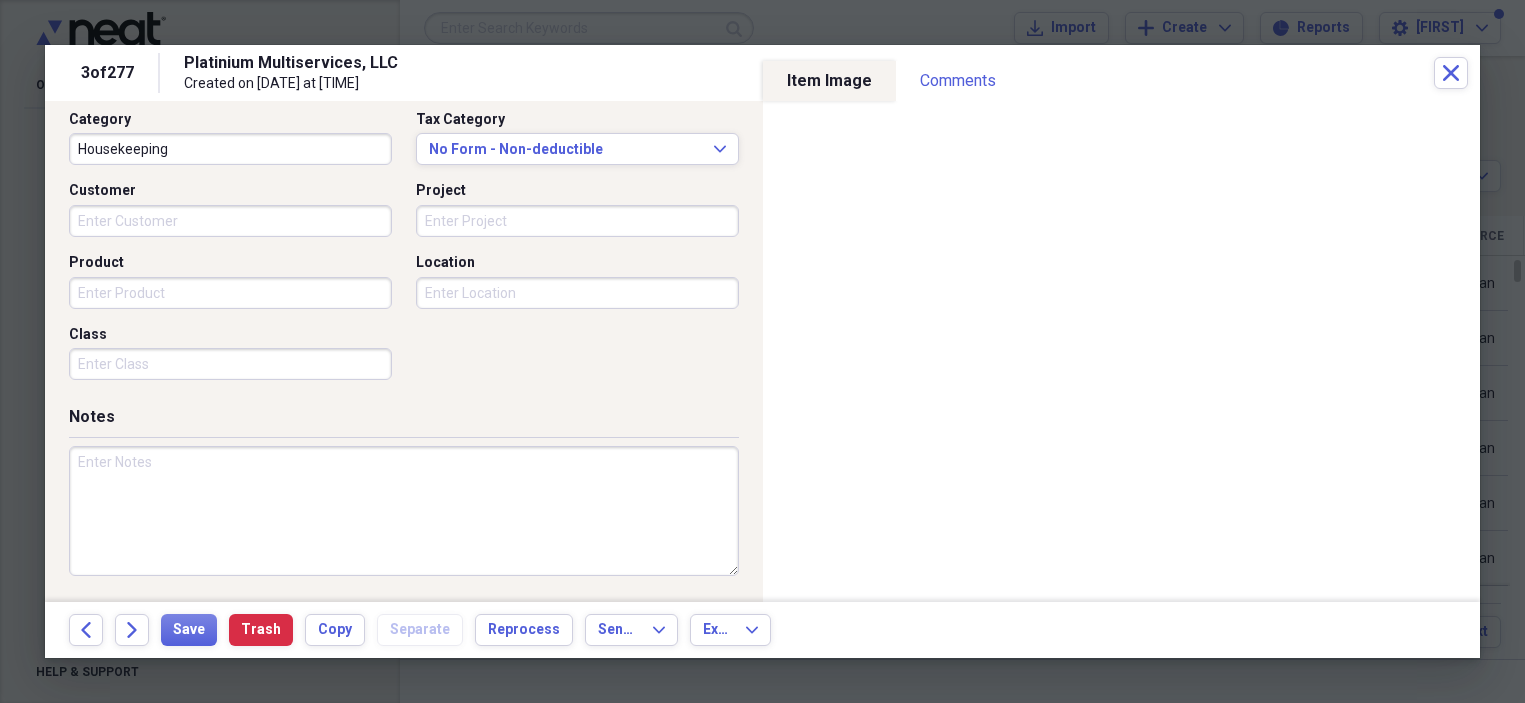 click at bounding box center [404, 511] 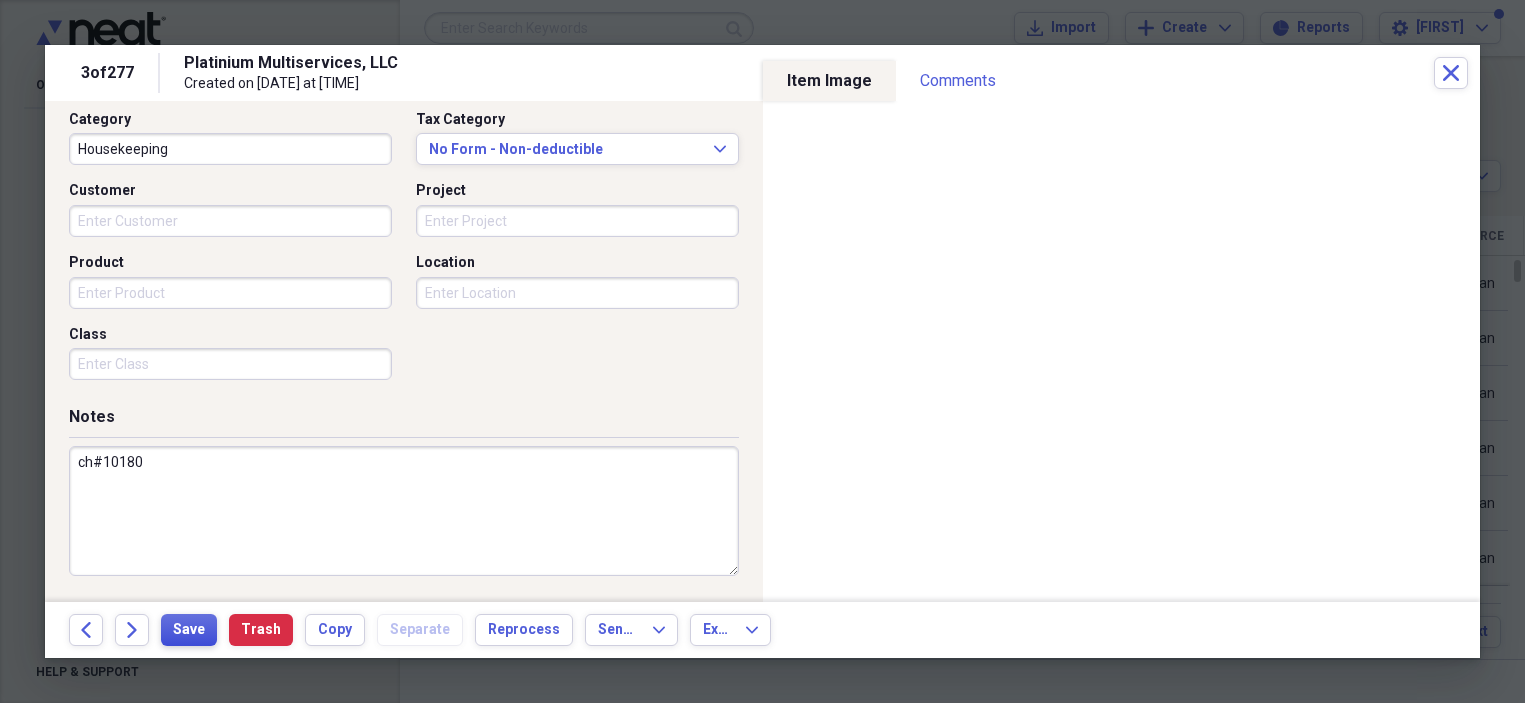 type on "ch#10180" 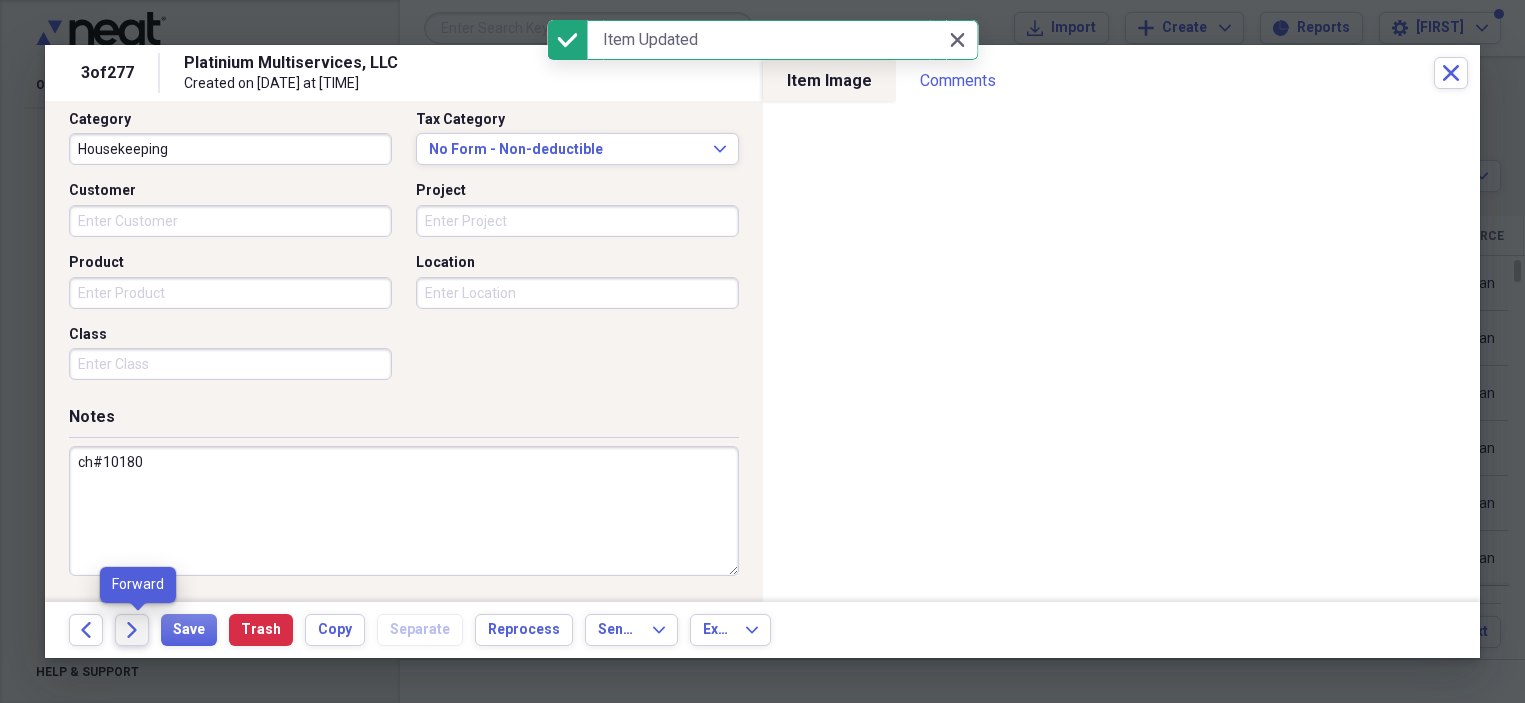 click on "Forward" 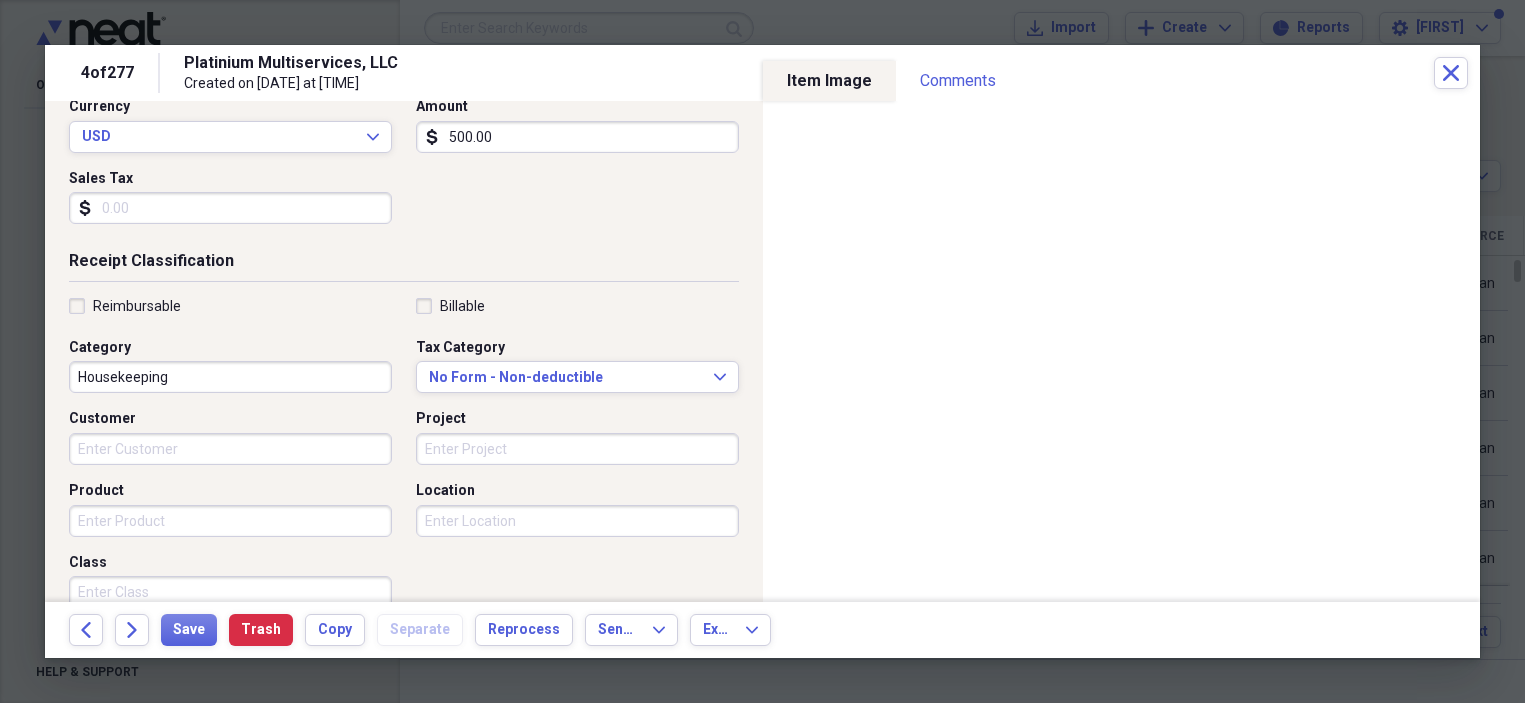 scroll, scrollTop: 520, scrollLeft: 0, axis: vertical 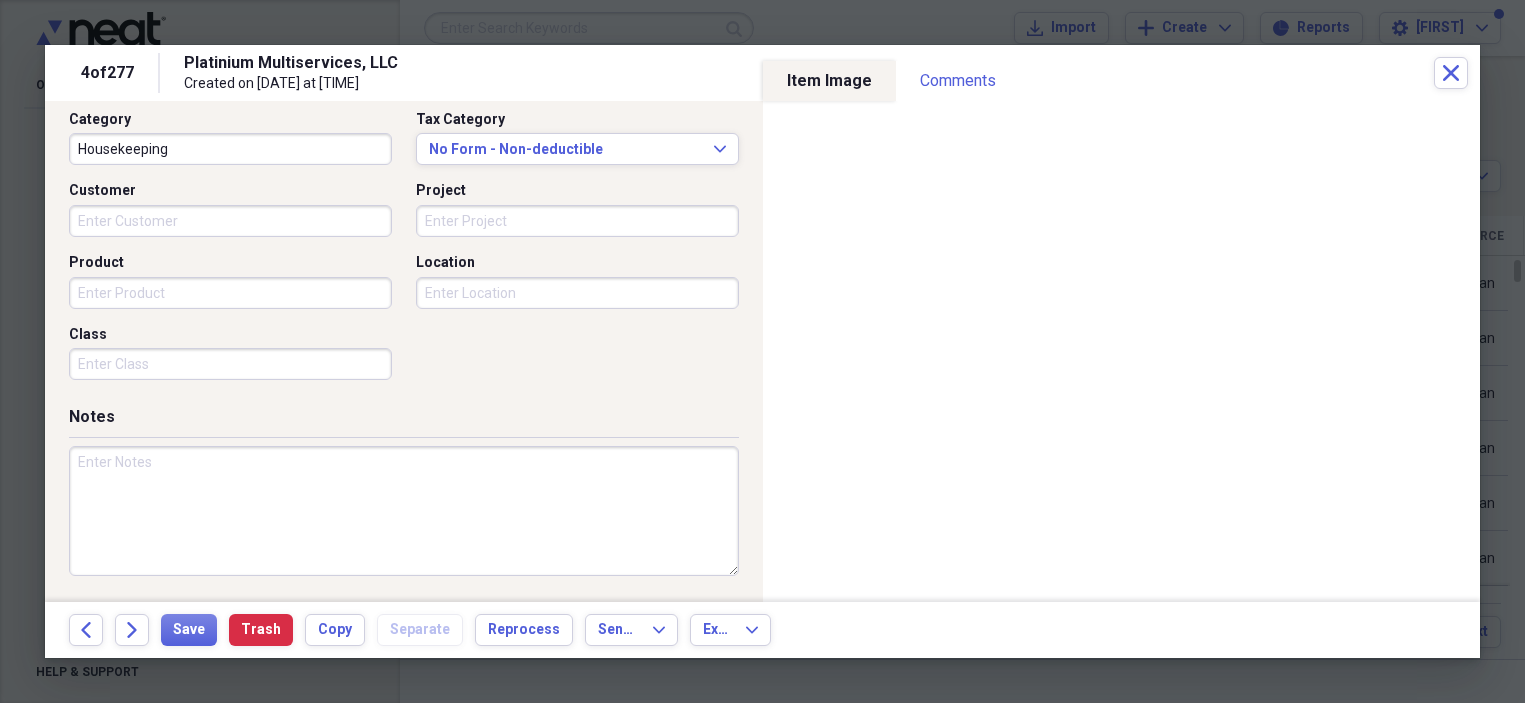 click at bounding box center [404, 511] 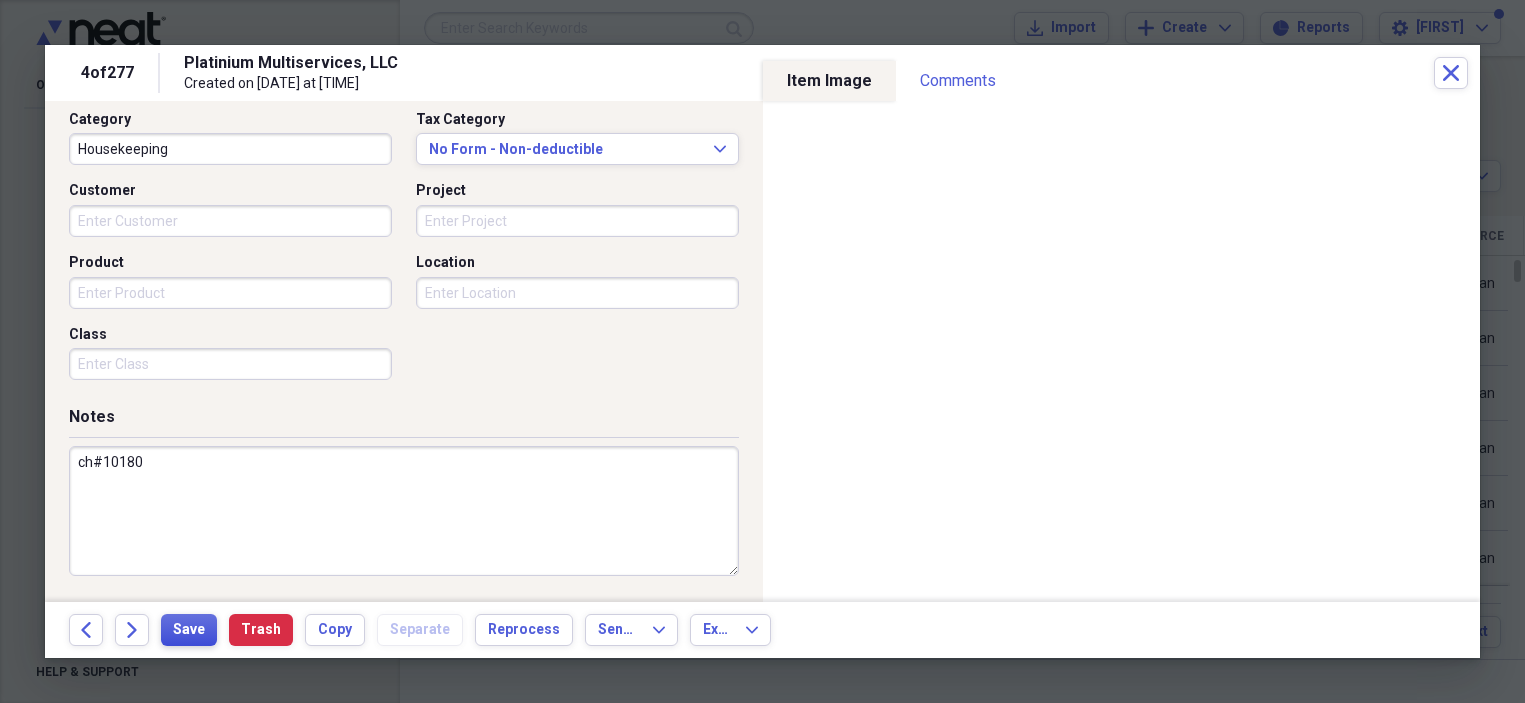 type on "ch#10180" 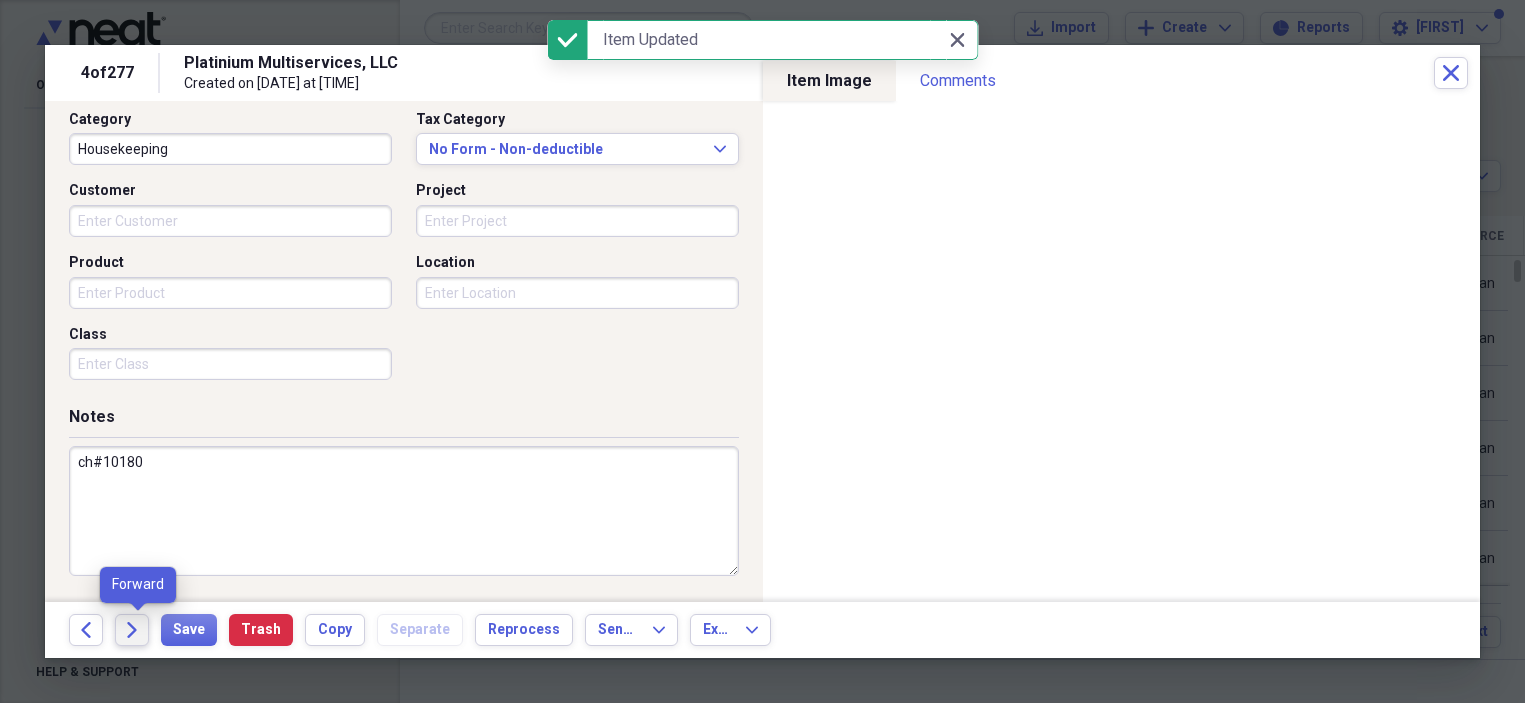 click on "Forward" at bounding box center [132, 630] 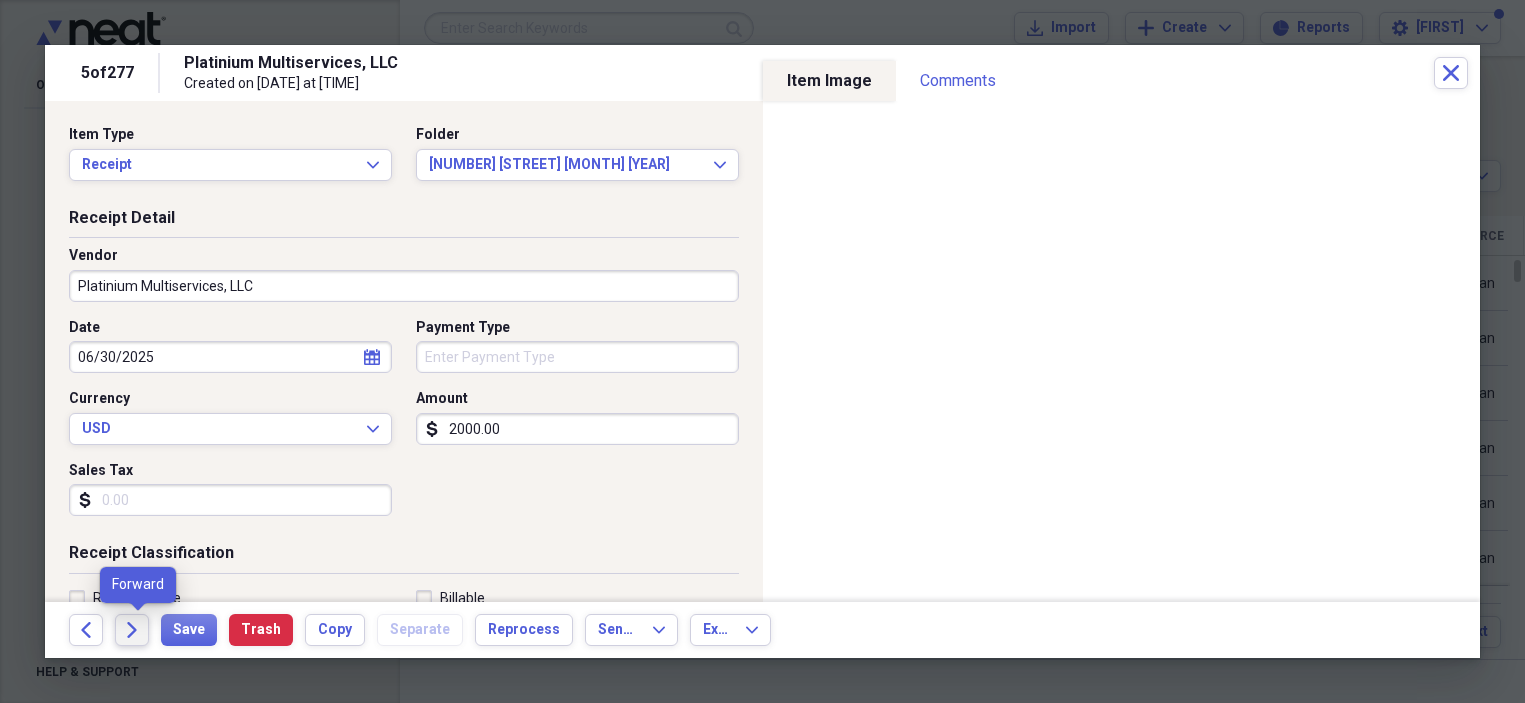 click on "Forward" 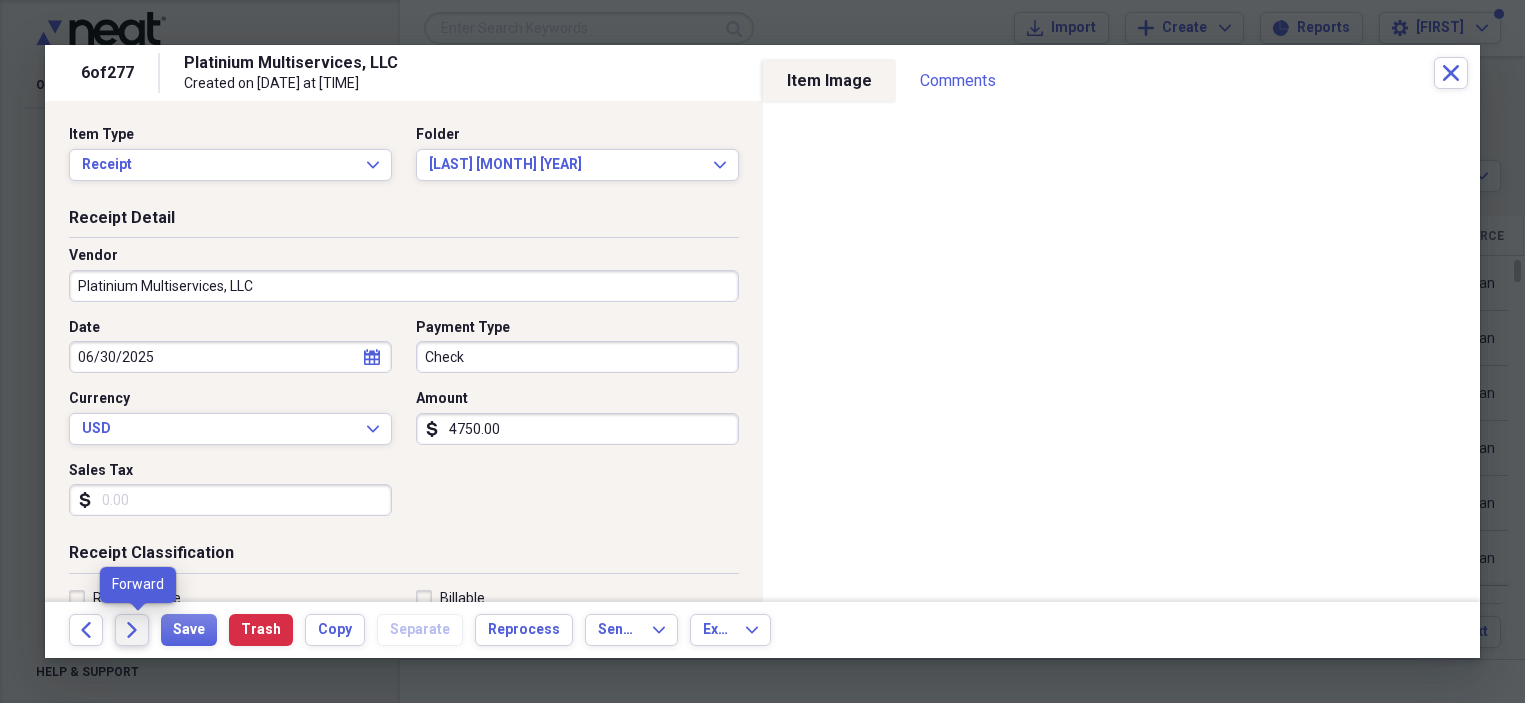 click on "Forward" 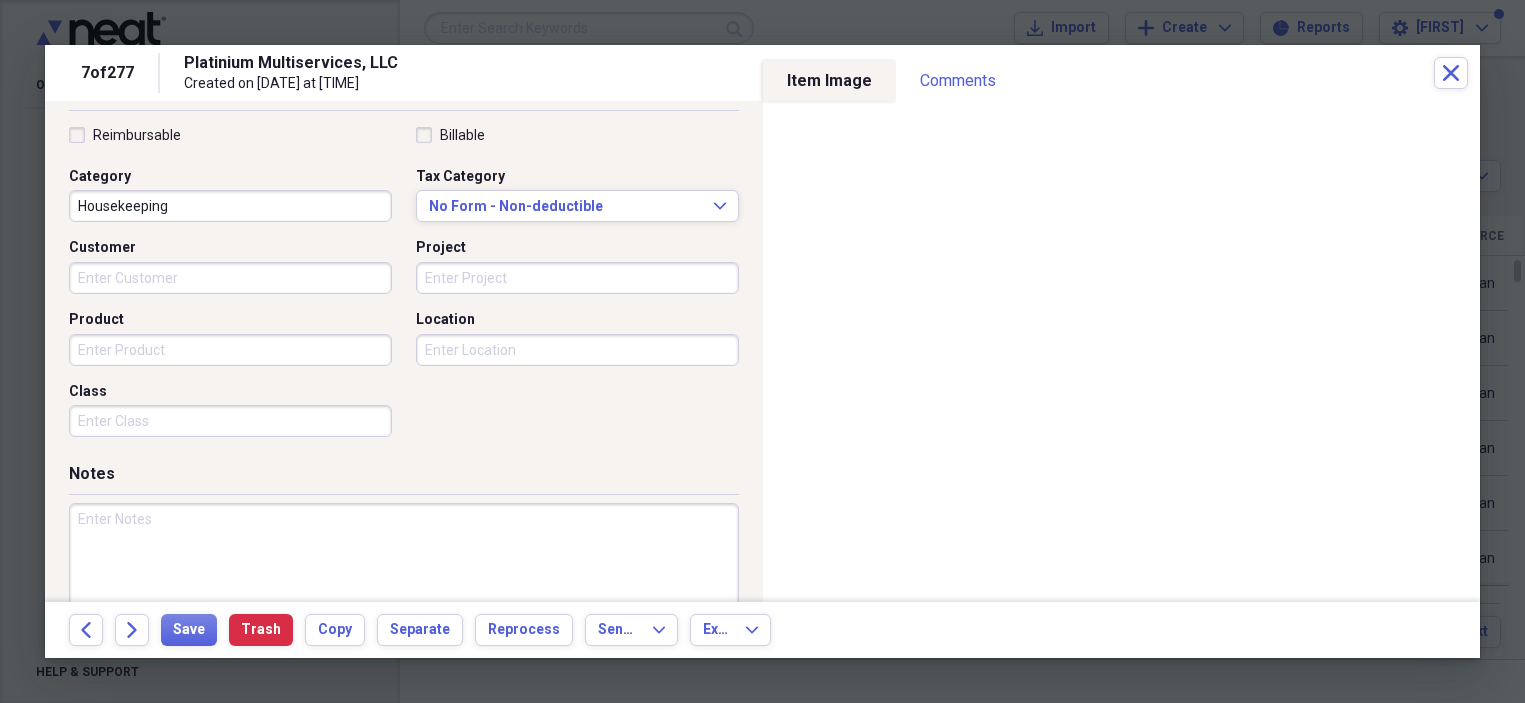 scroll, scrollTop: 520, scrollLeft: 0, axis: vertical 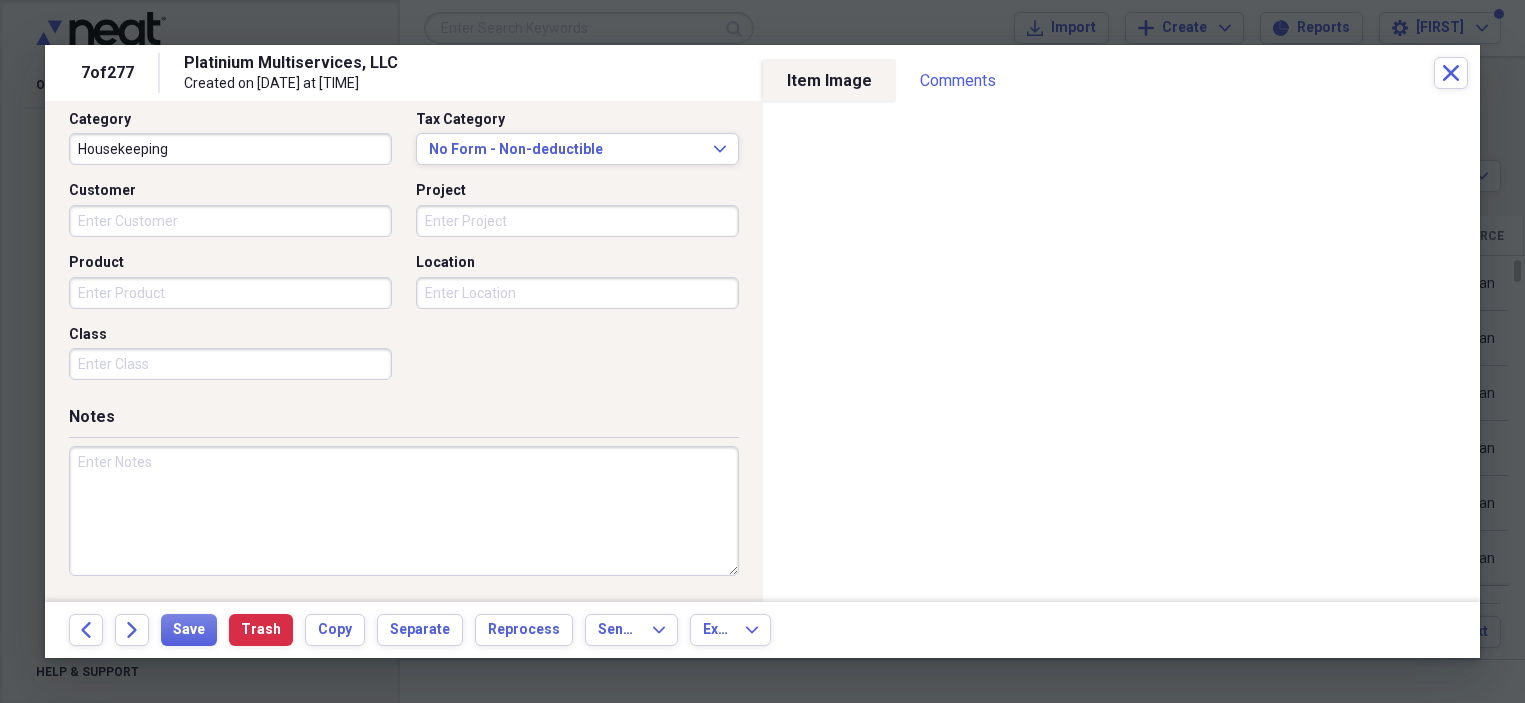 click at bounding box center (404, 511) 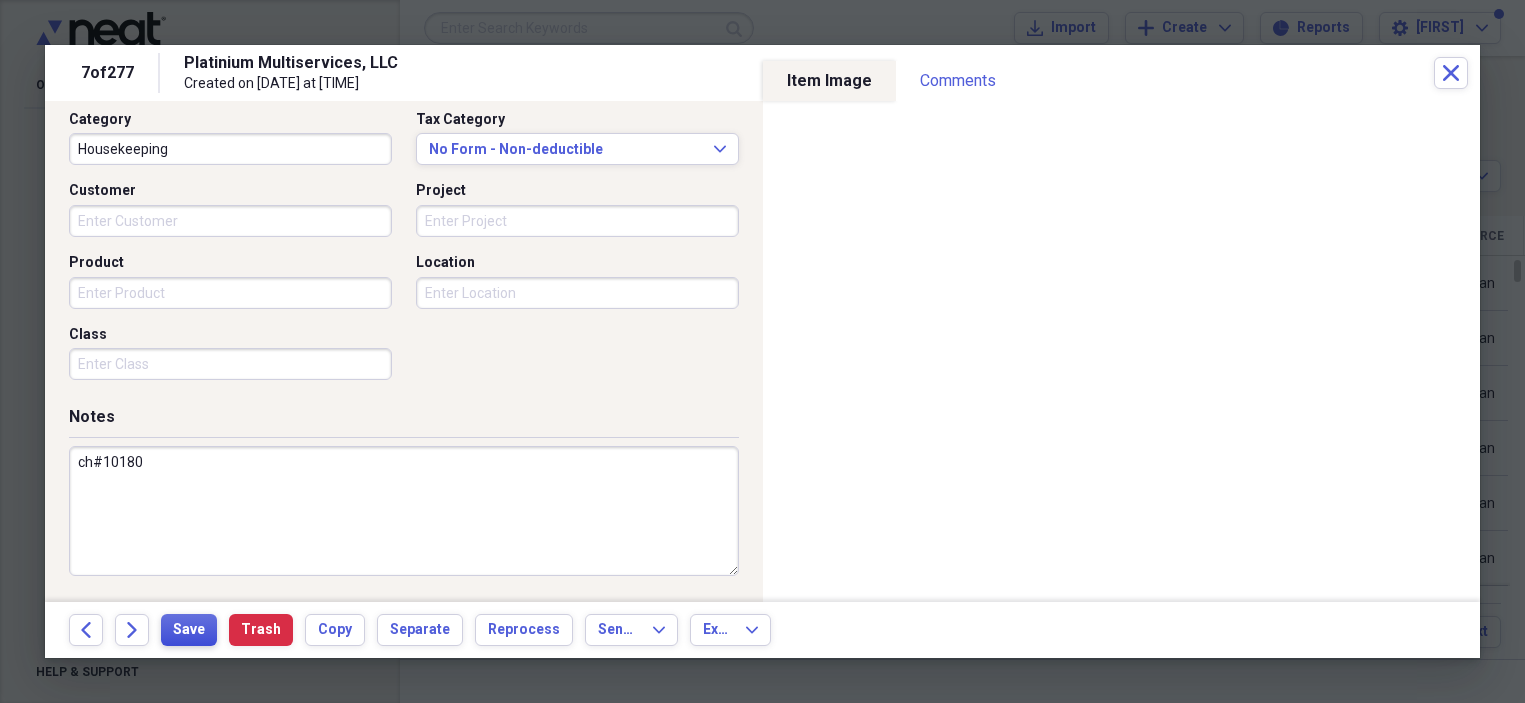 type on "ch#10180" 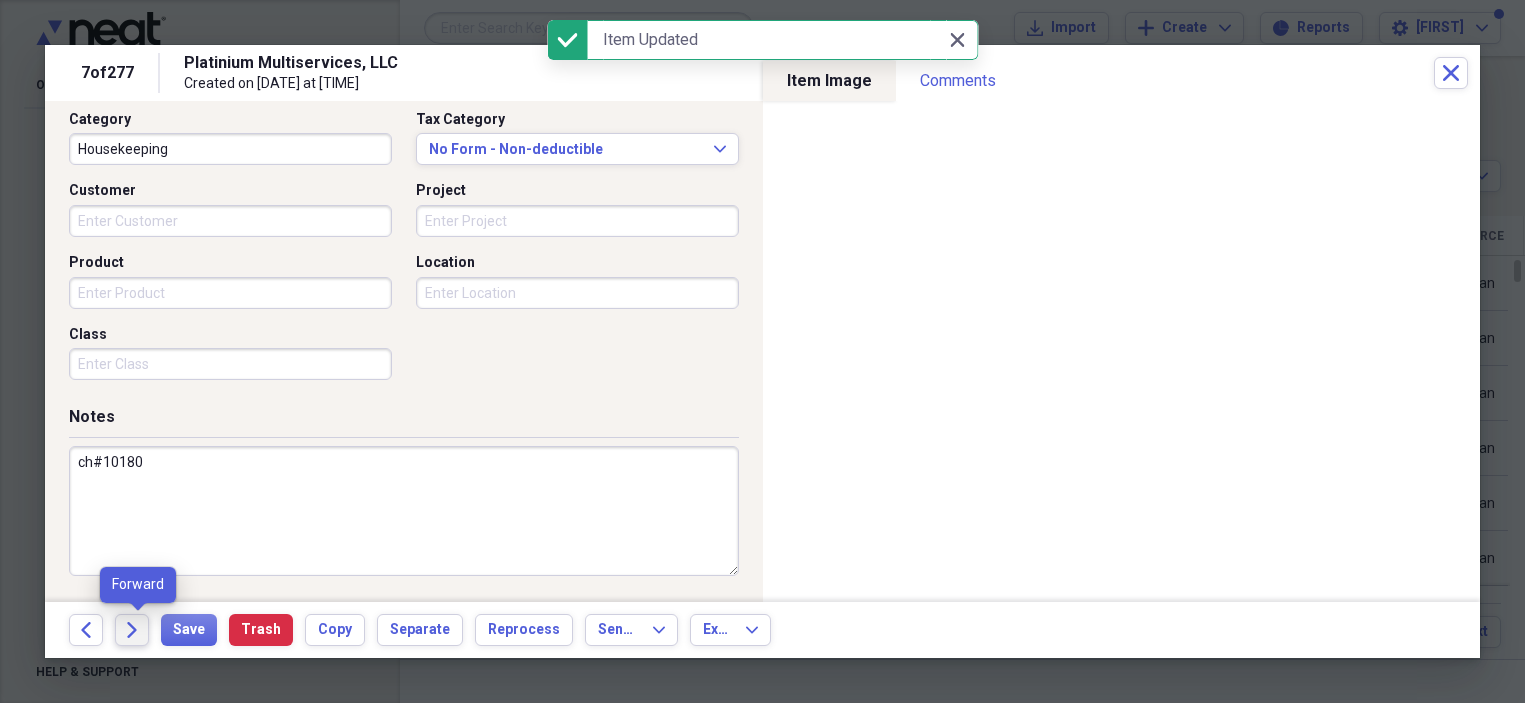click on "Forward" 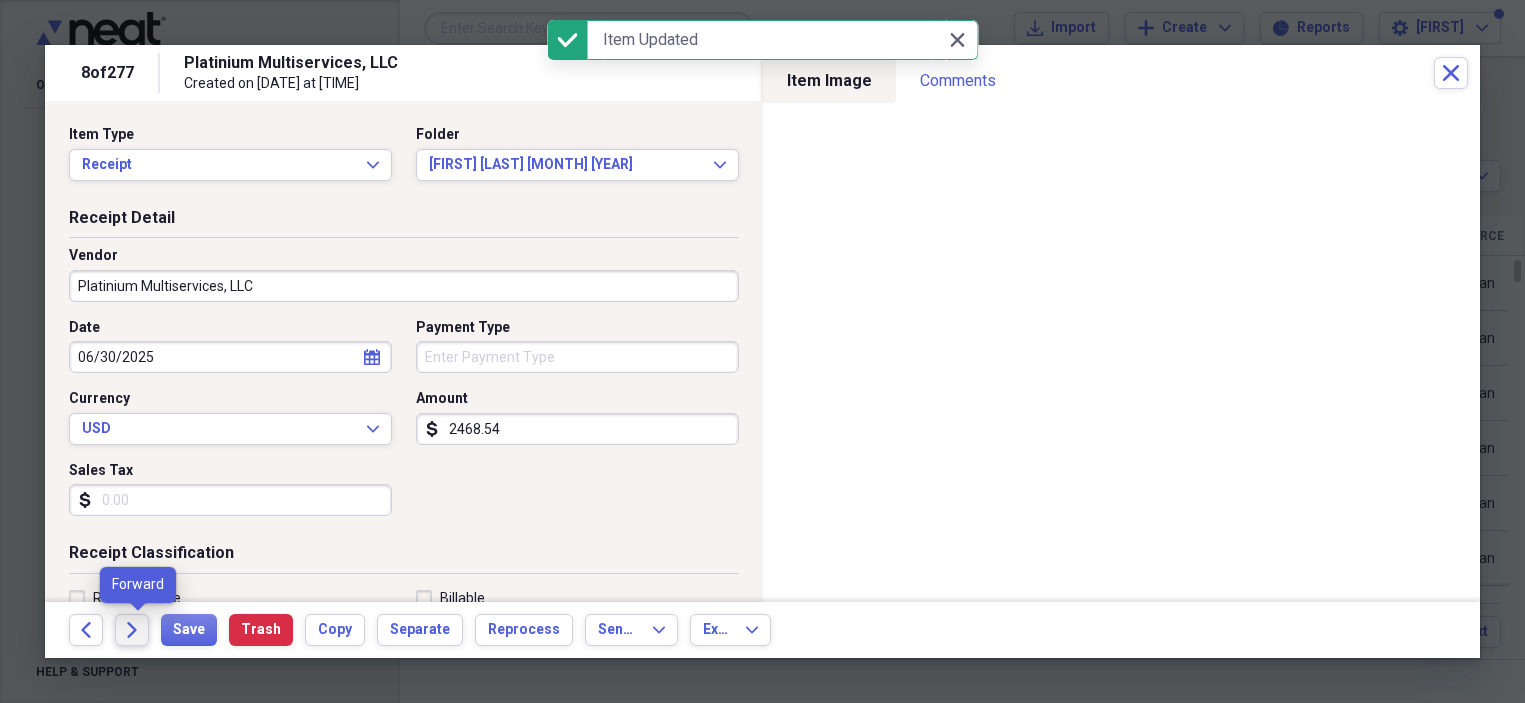 click on "Forward" 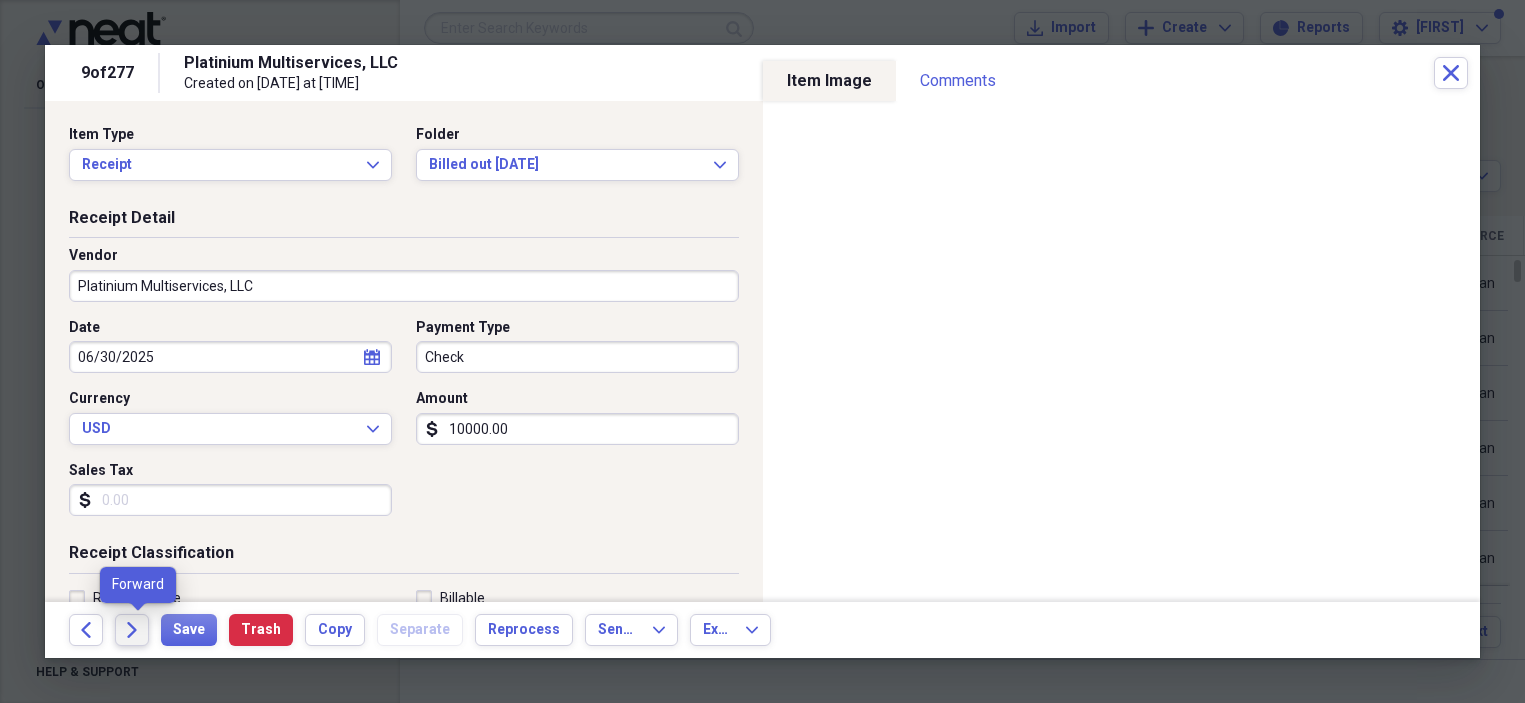 click on "Forward" at bounding box center [132, 630] 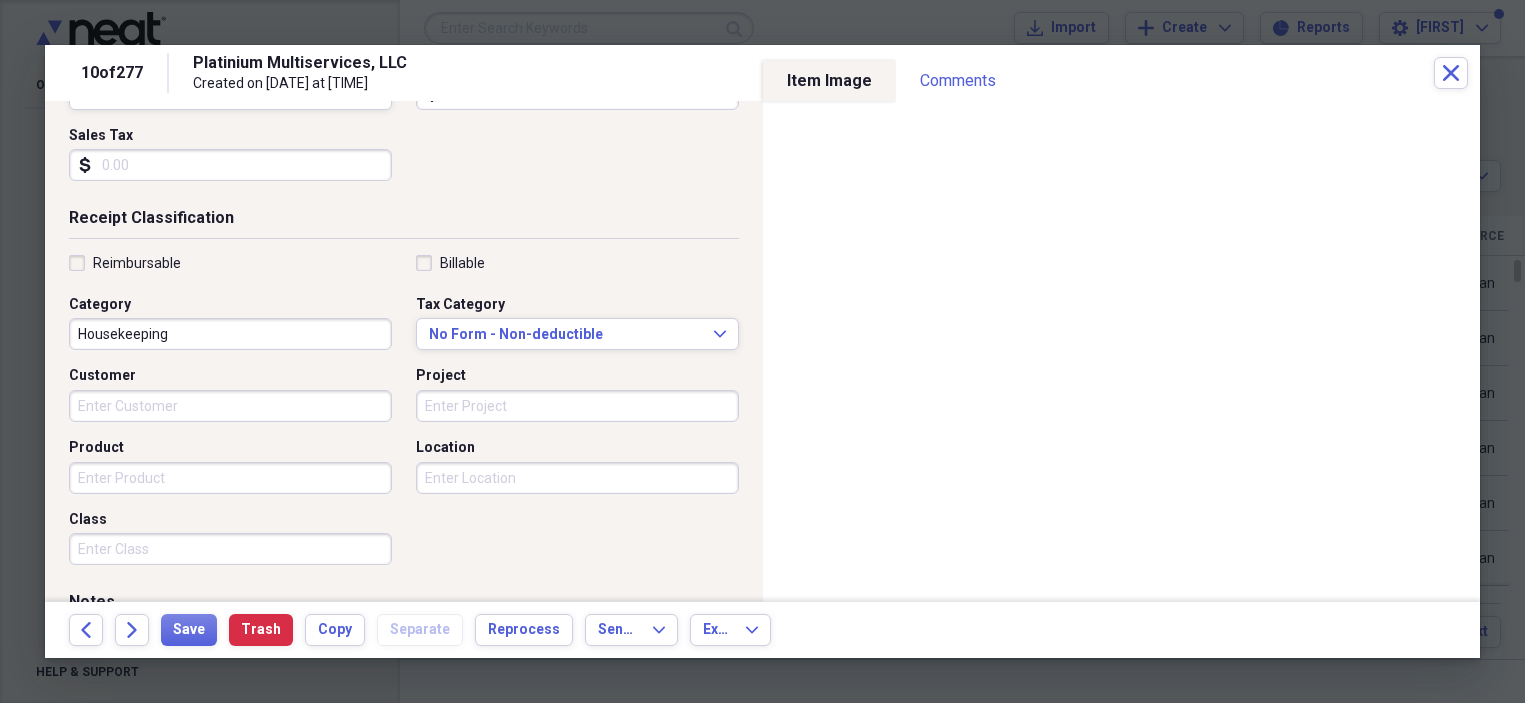 scroll, scrollTop: 520, scrollLeft: 0, axis: vertical 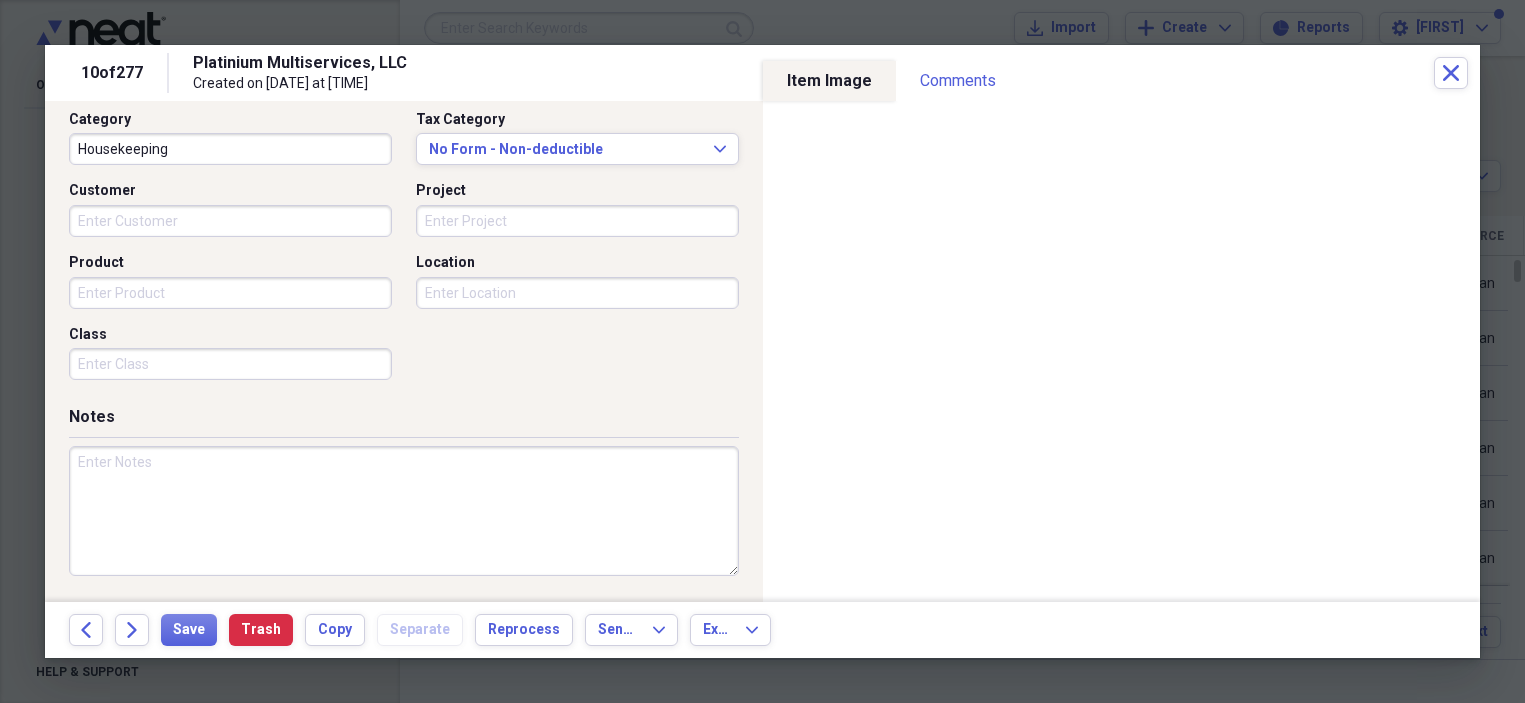 click at bounding box center (404, 511) 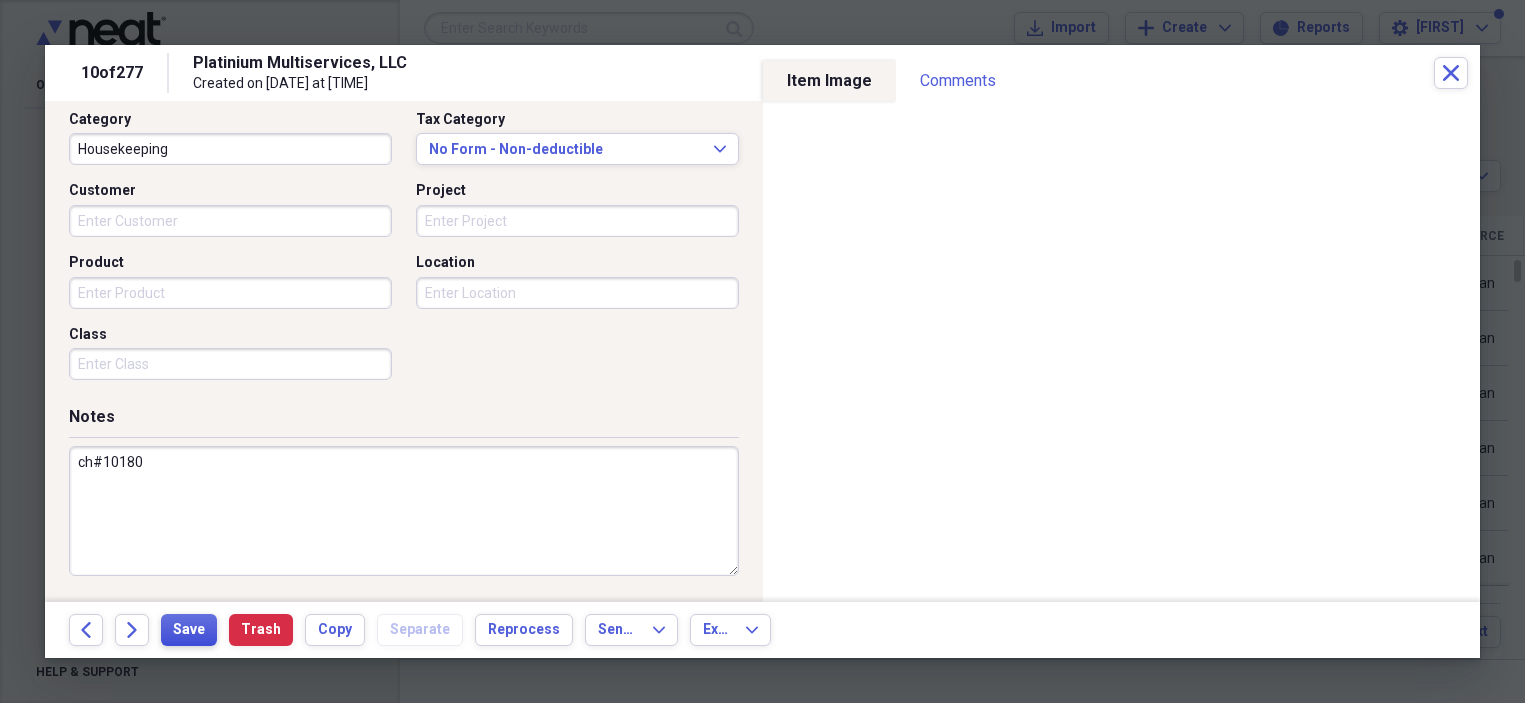 type on "ch#10180" 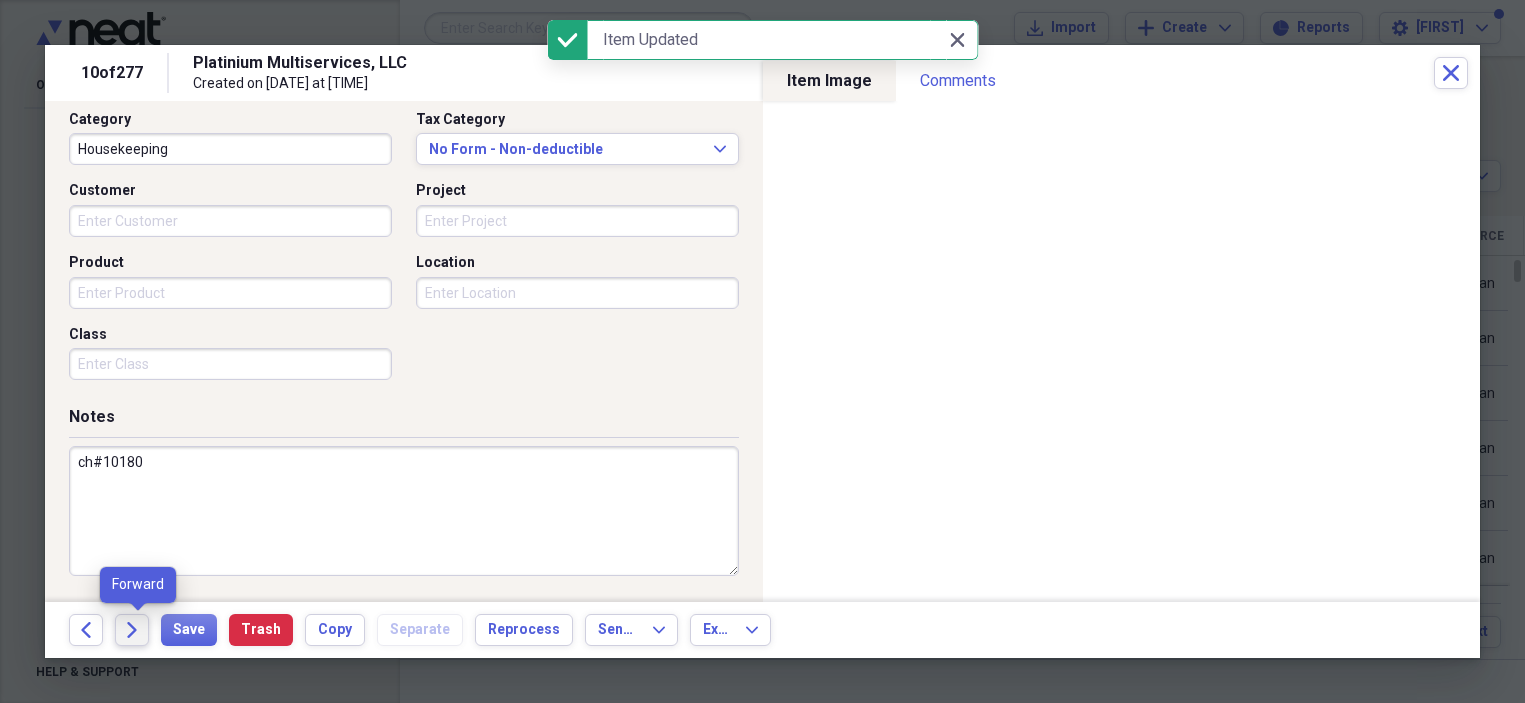 click on "Forward" at bounding box center (132, 630) 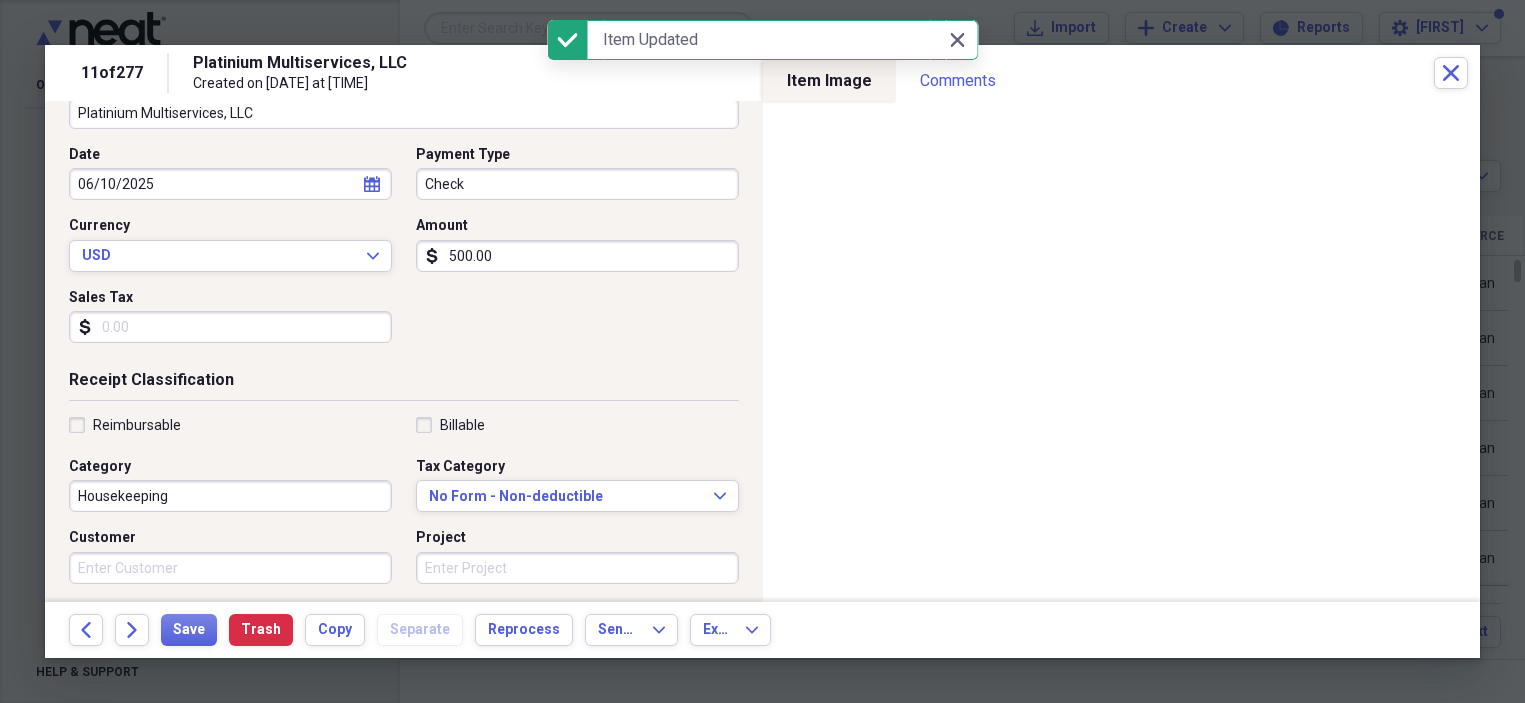 scroll, scrollTop: 520, scrollLeft: 0, axis: vertical 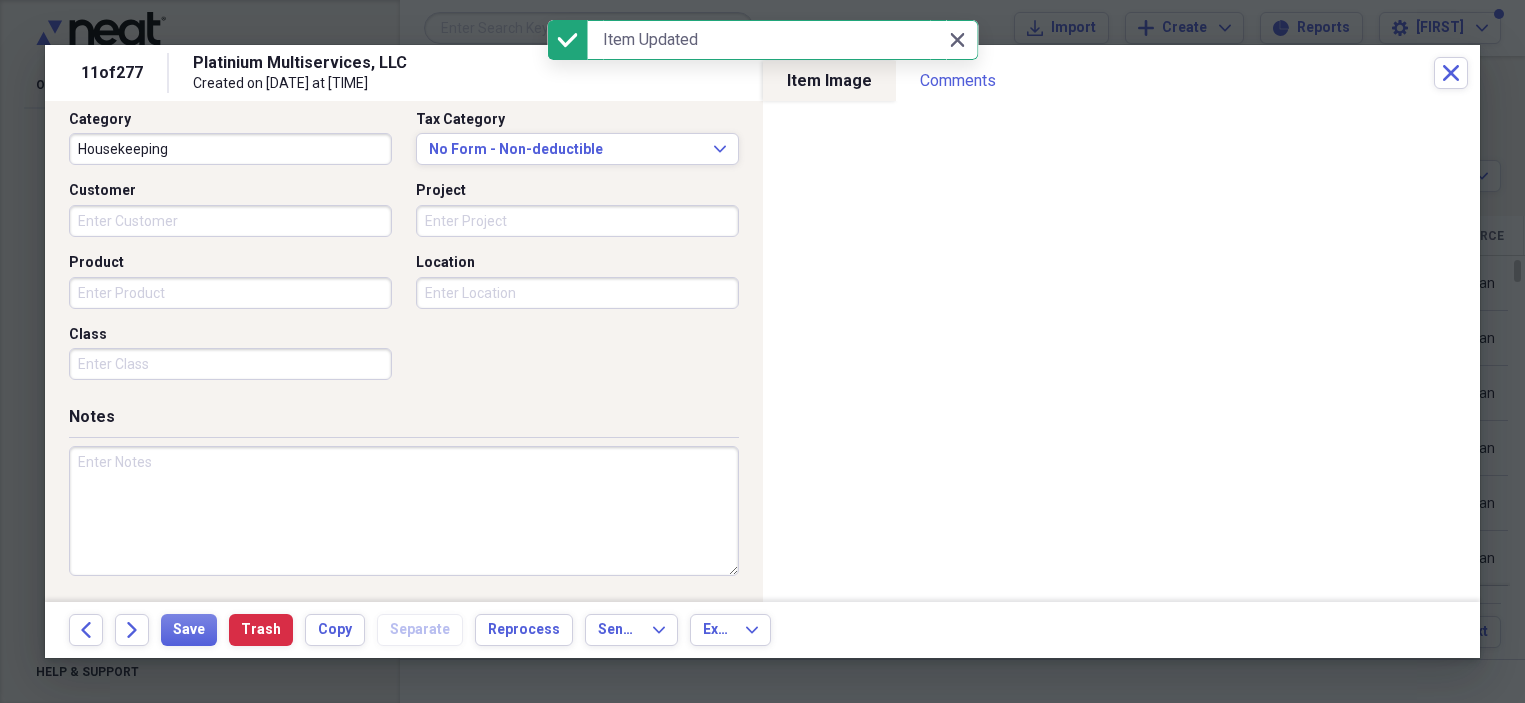 click at bounding box center (404, 511) 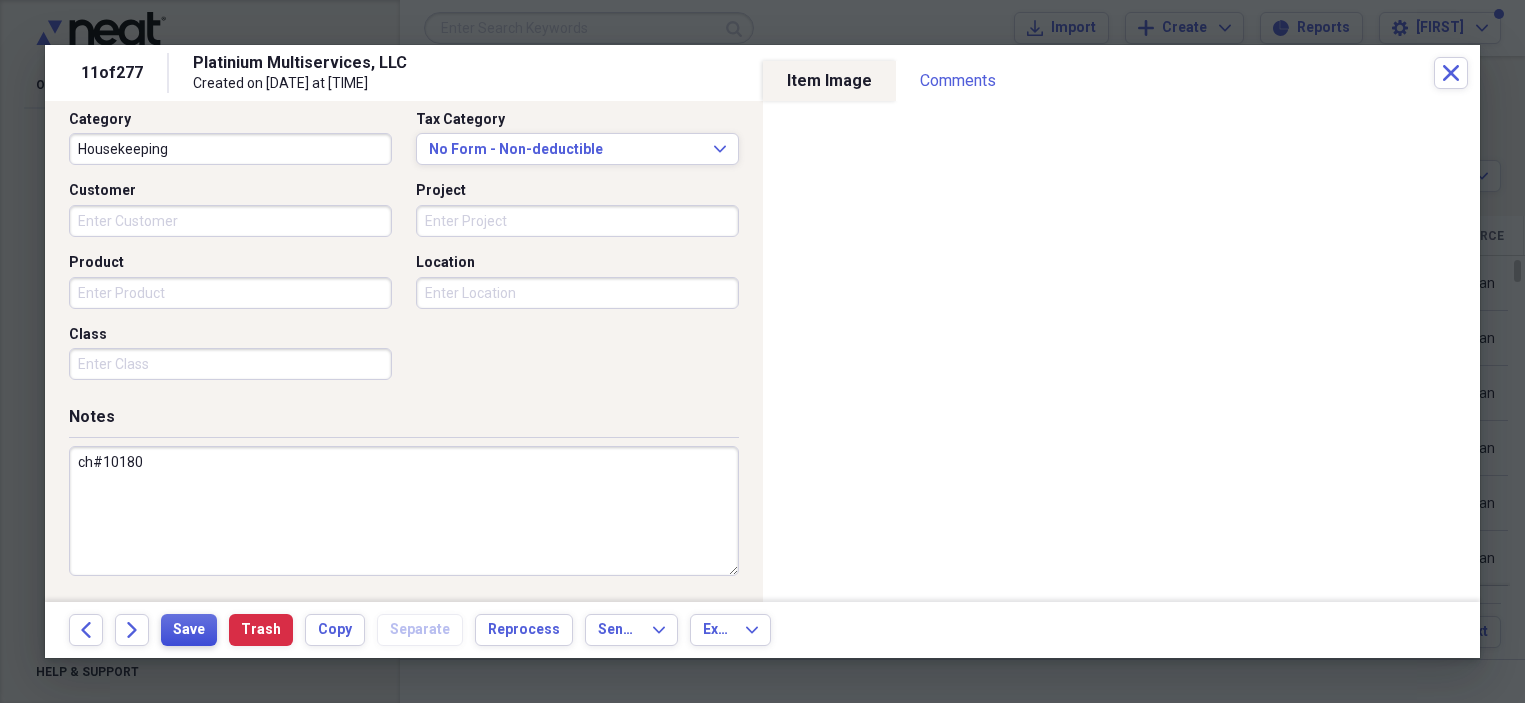 type on "ch#10180" 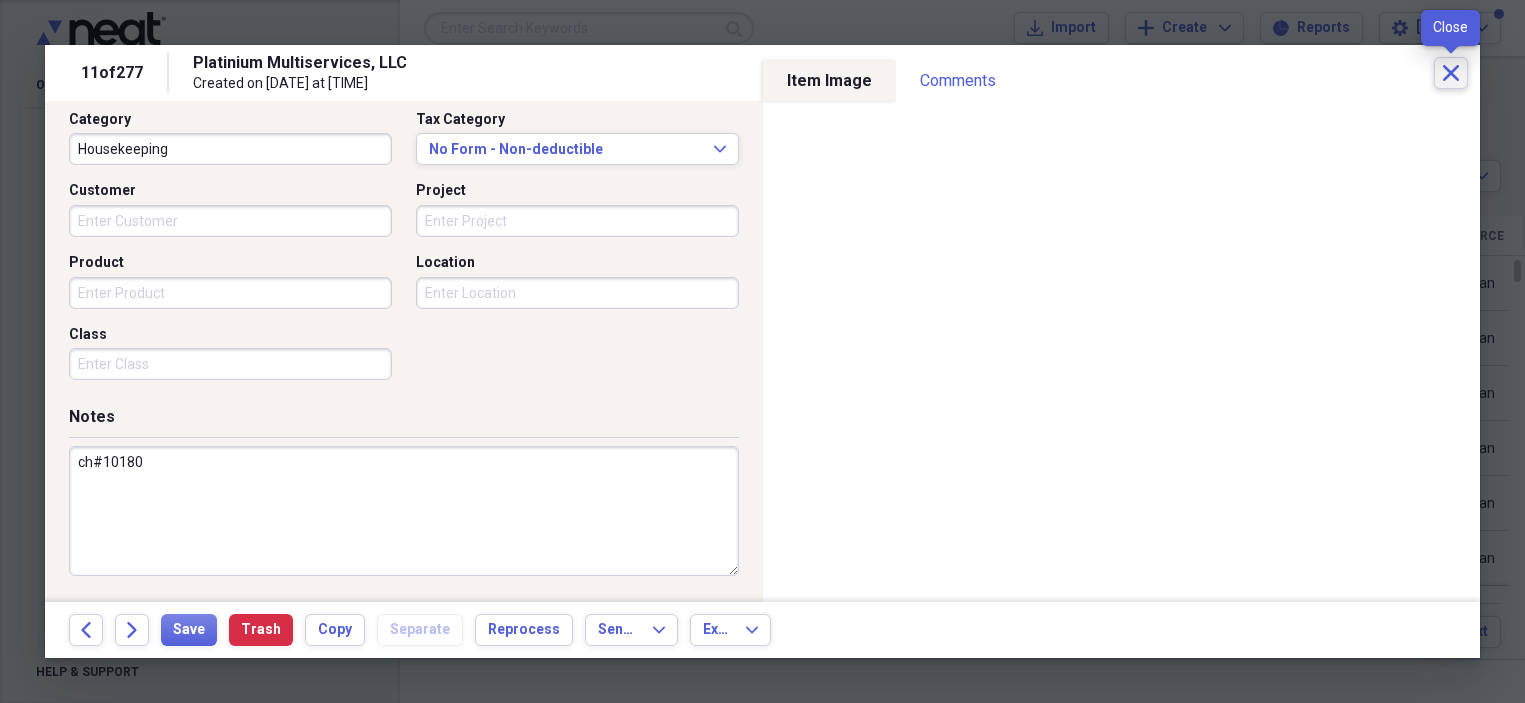 click 